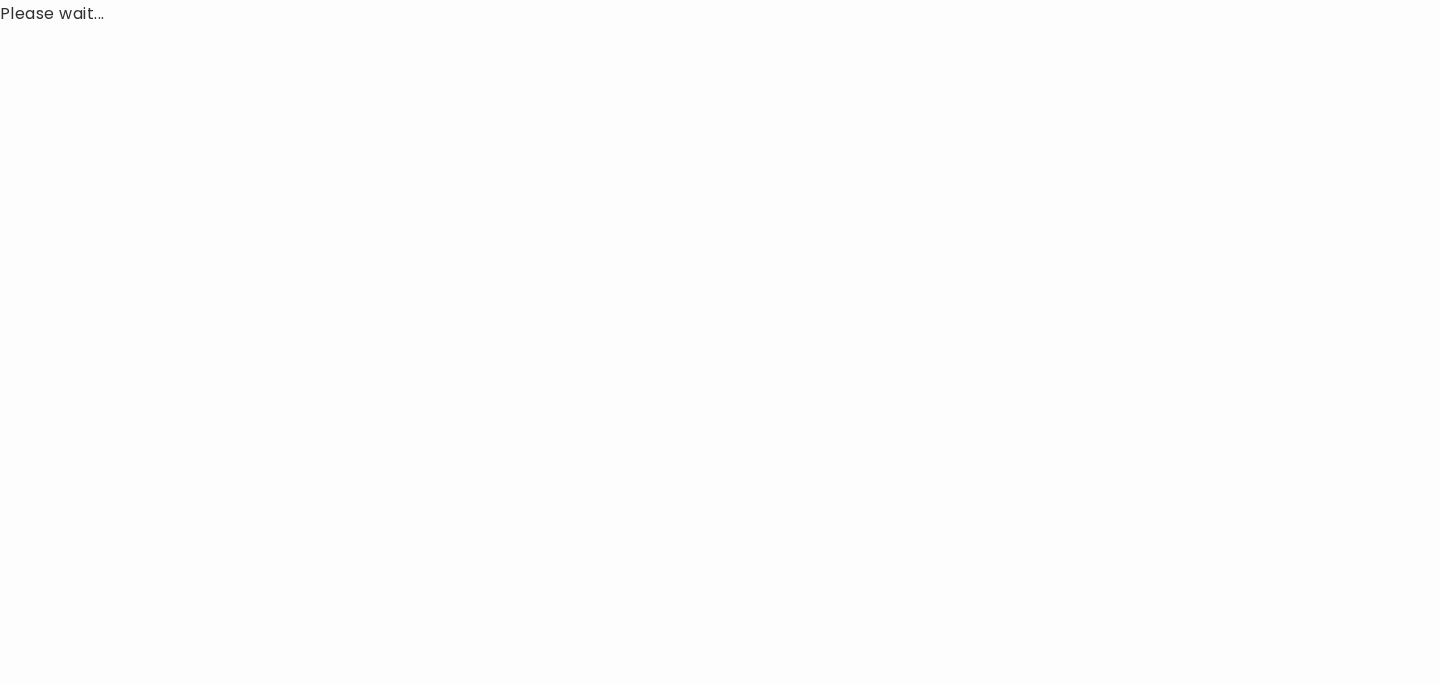 scroll, scrollTop: 0, scrollLeft: 0, axis: both 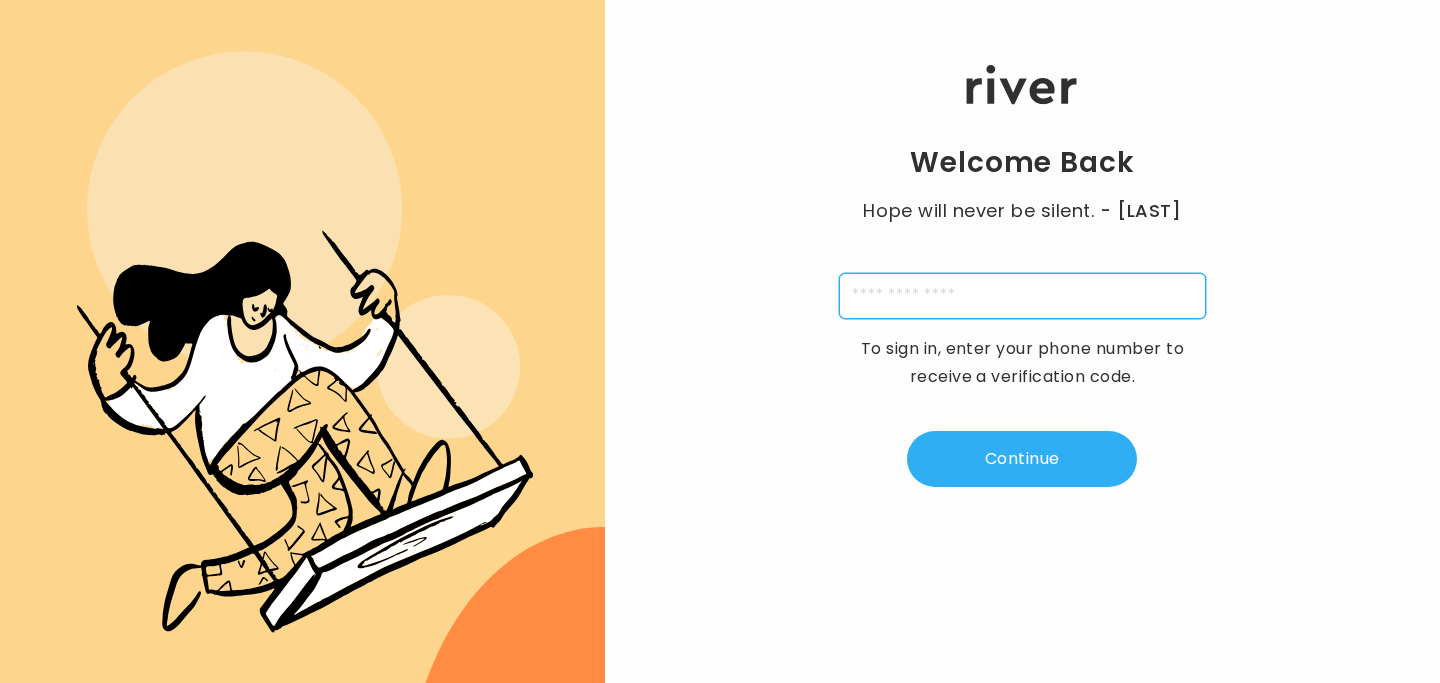 click at bounding box center (1022, 296) 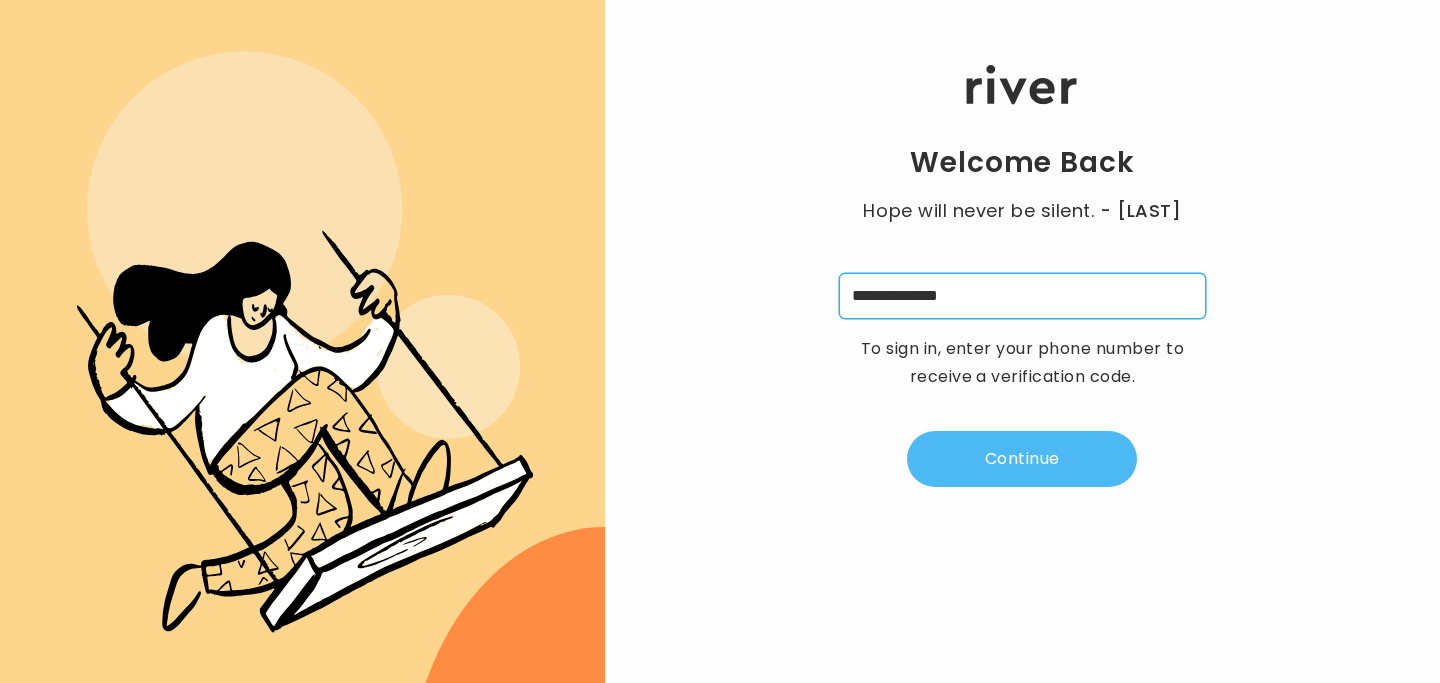 type on "**********" 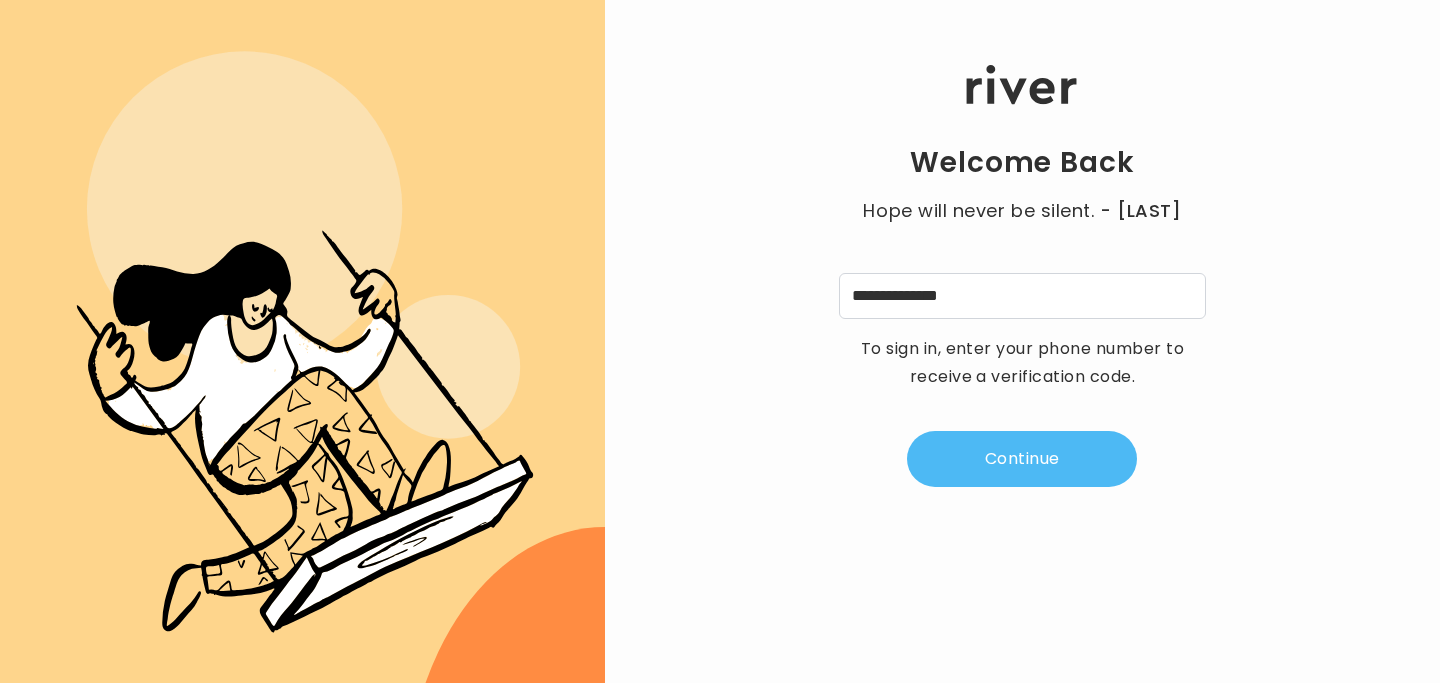 click on "Continue" at bounding box center (1022, 459) 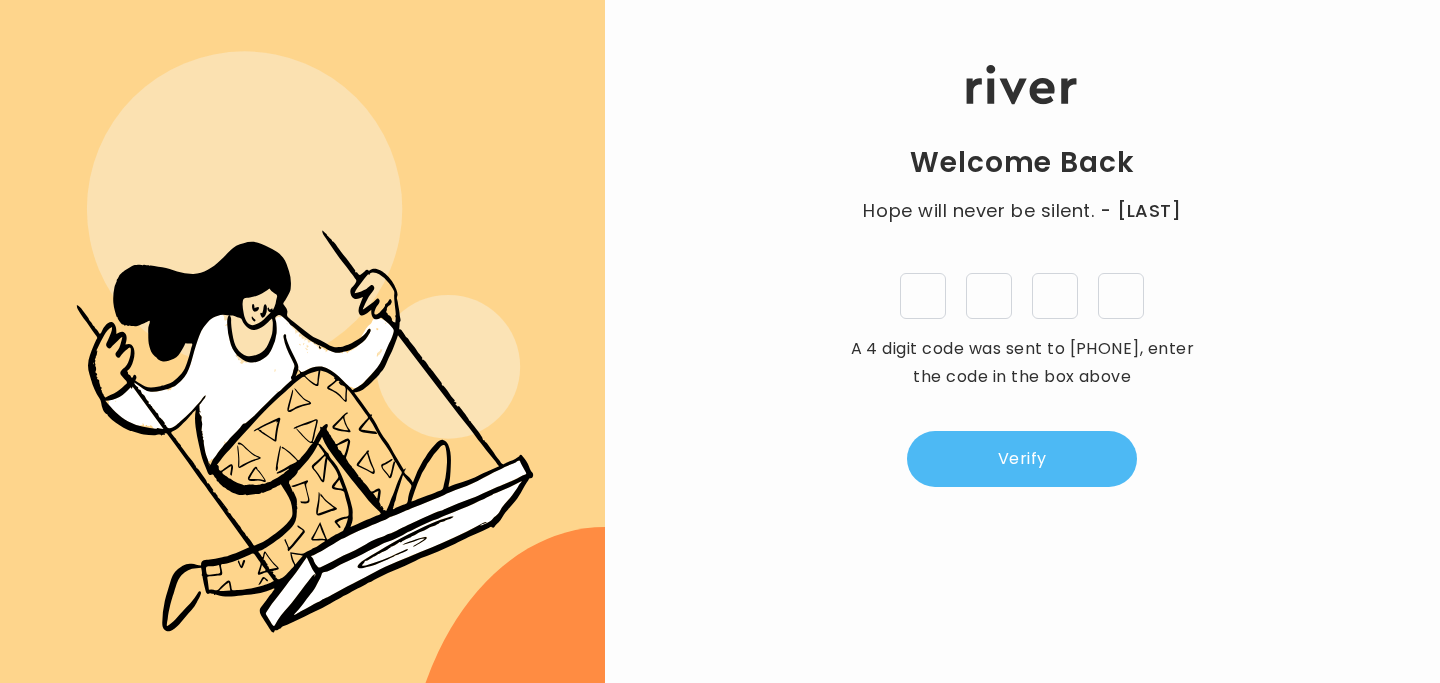 type on "*" 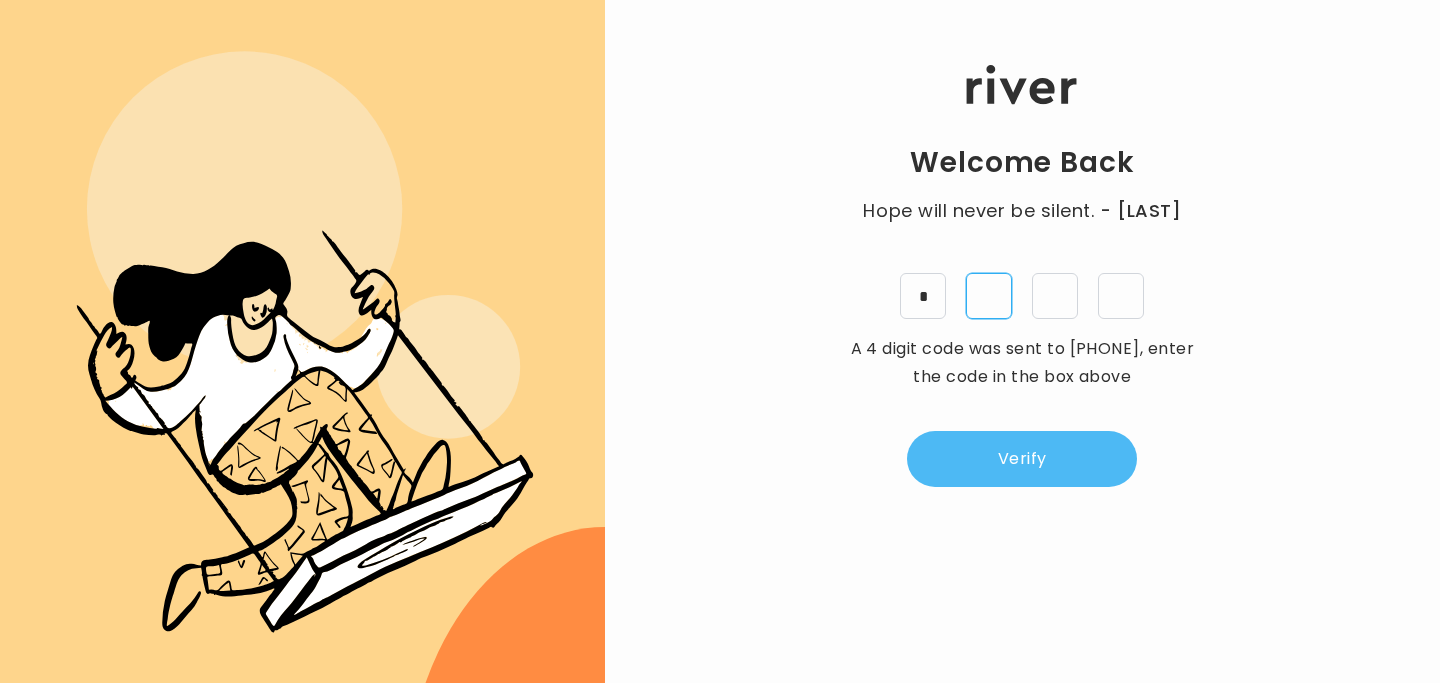 type on "*" 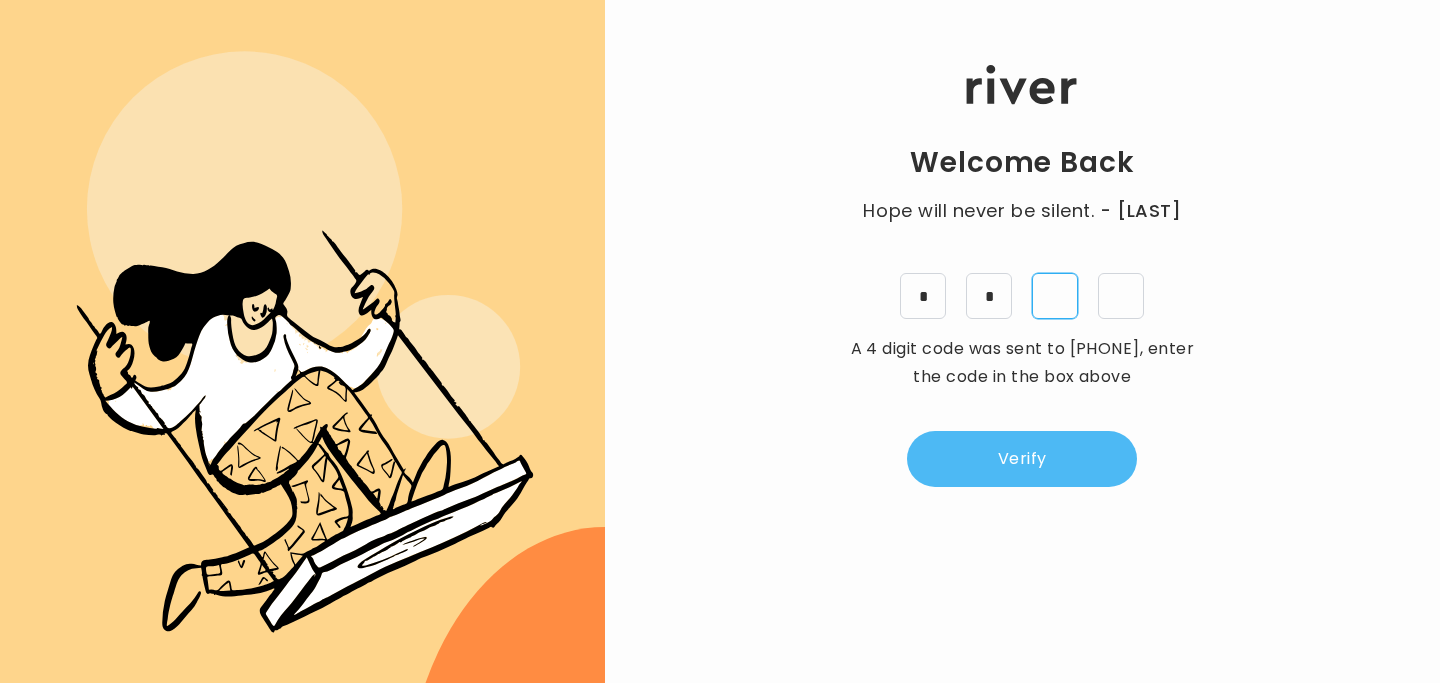 type on "*" 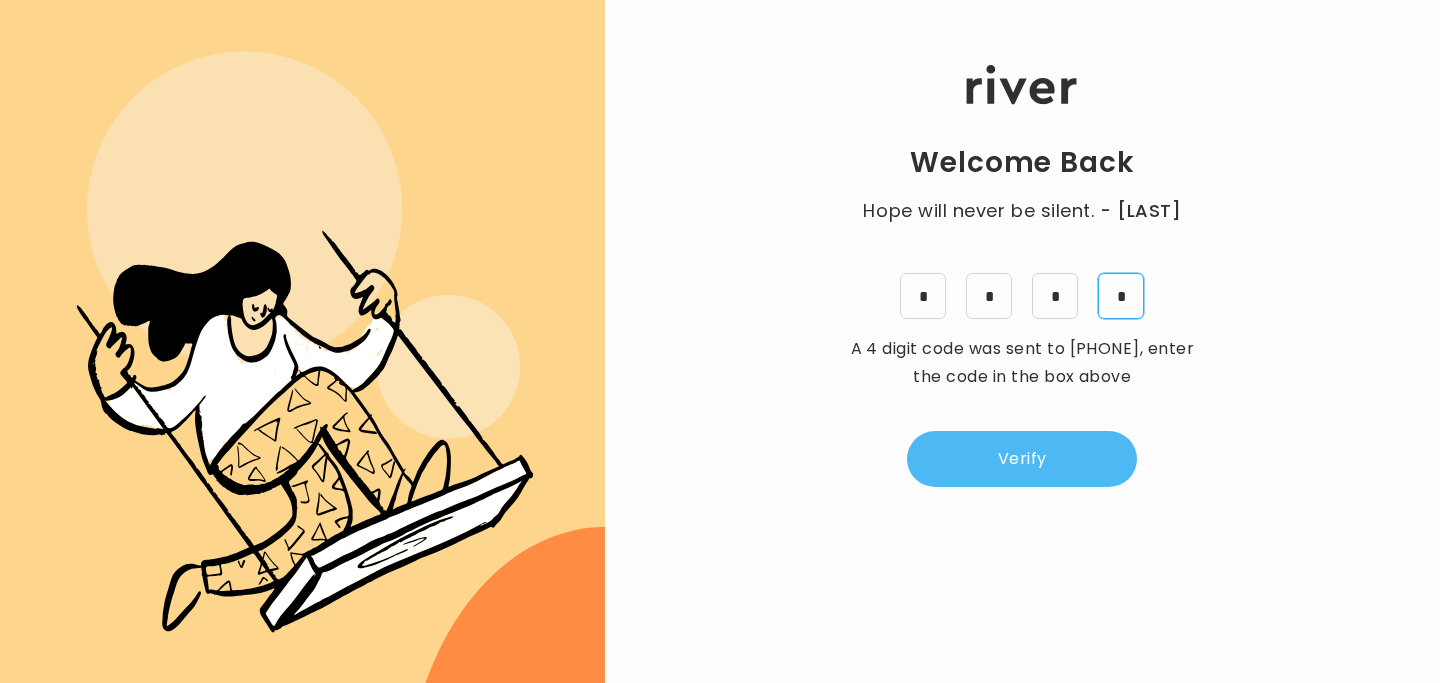 type on "*" 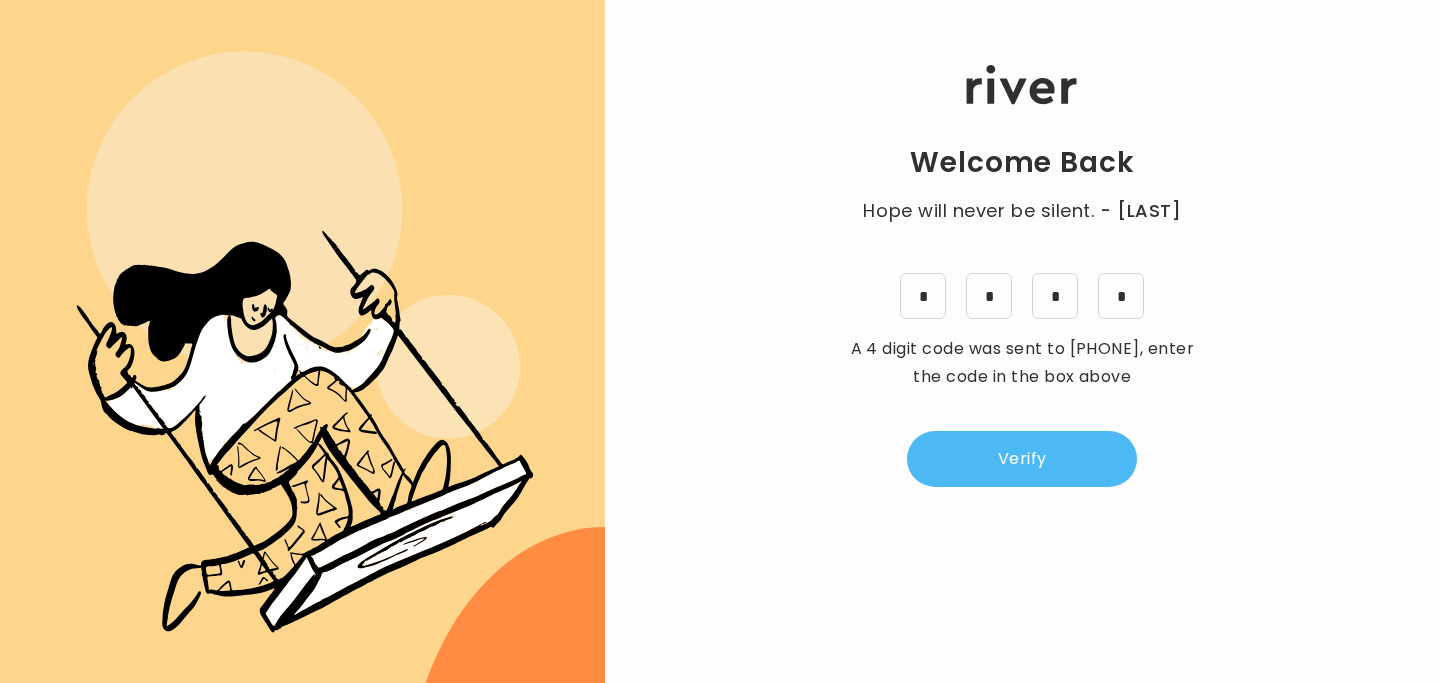 click on "Verify" at bounding box center [1022, 459] 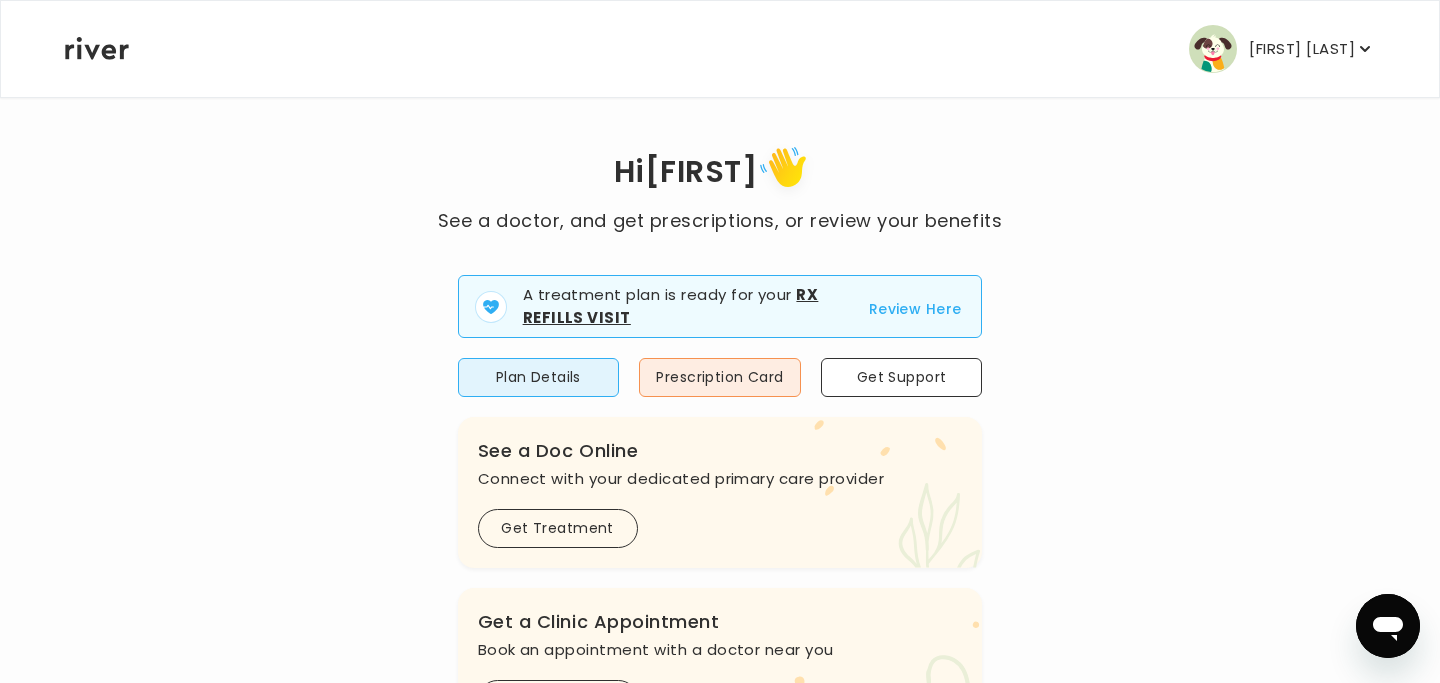 scroll, scrollTop: 27, scrollLeft: 0, axis: vertical 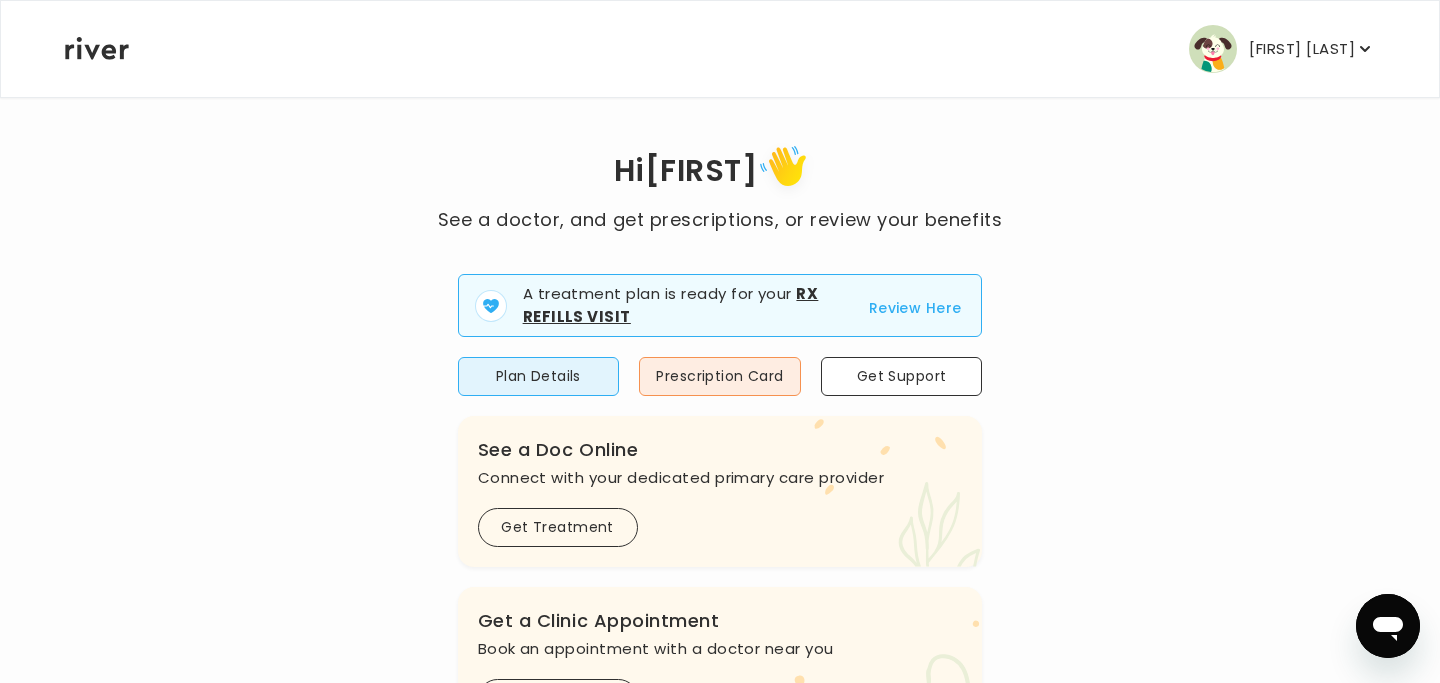 click on "Review Here" at bounding box center [915, 308] 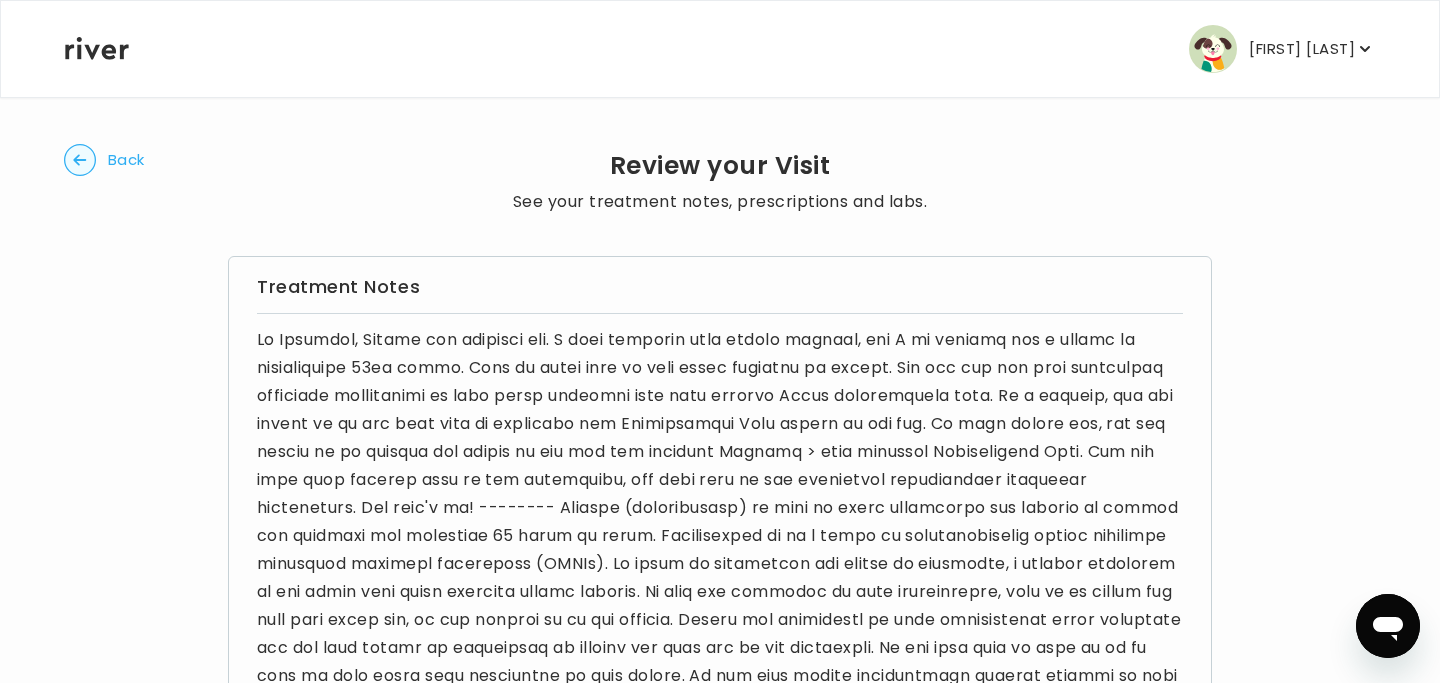 click 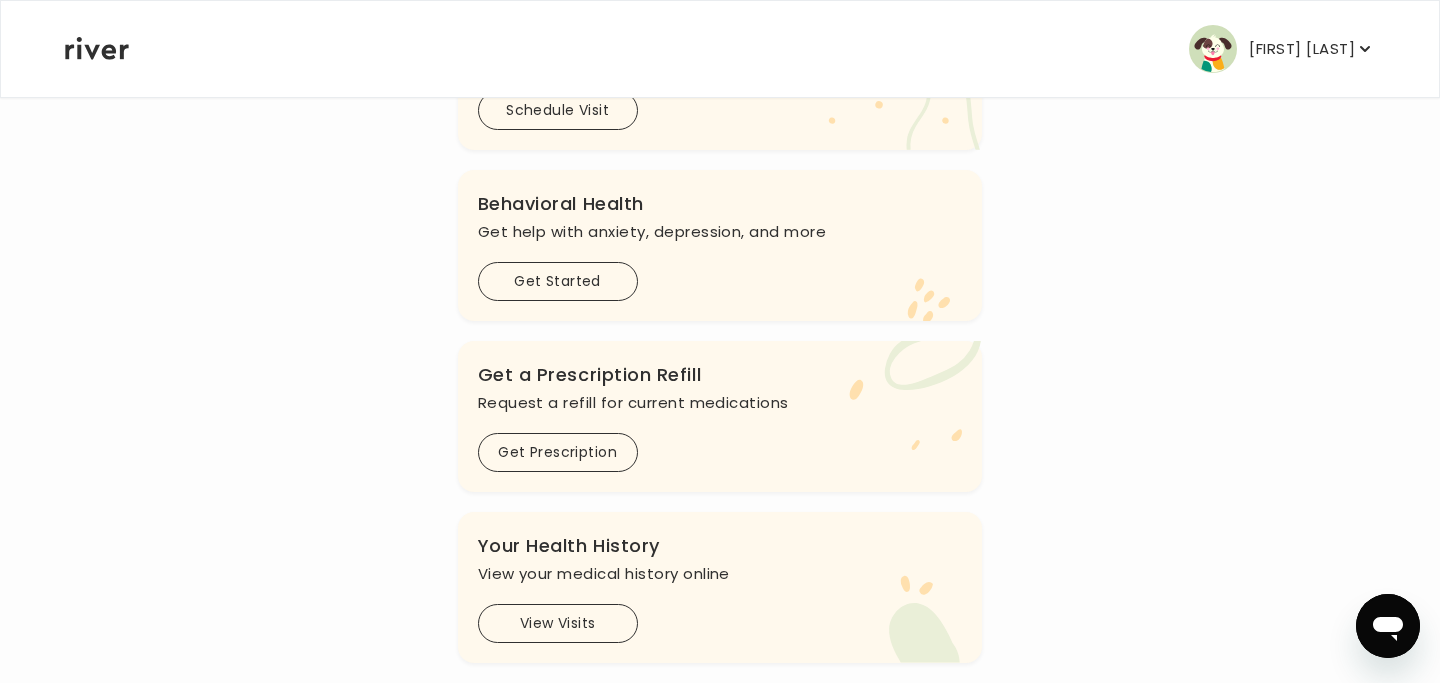 scroll, scrollTop: 559, scrollLeft: 0, axis: vertical 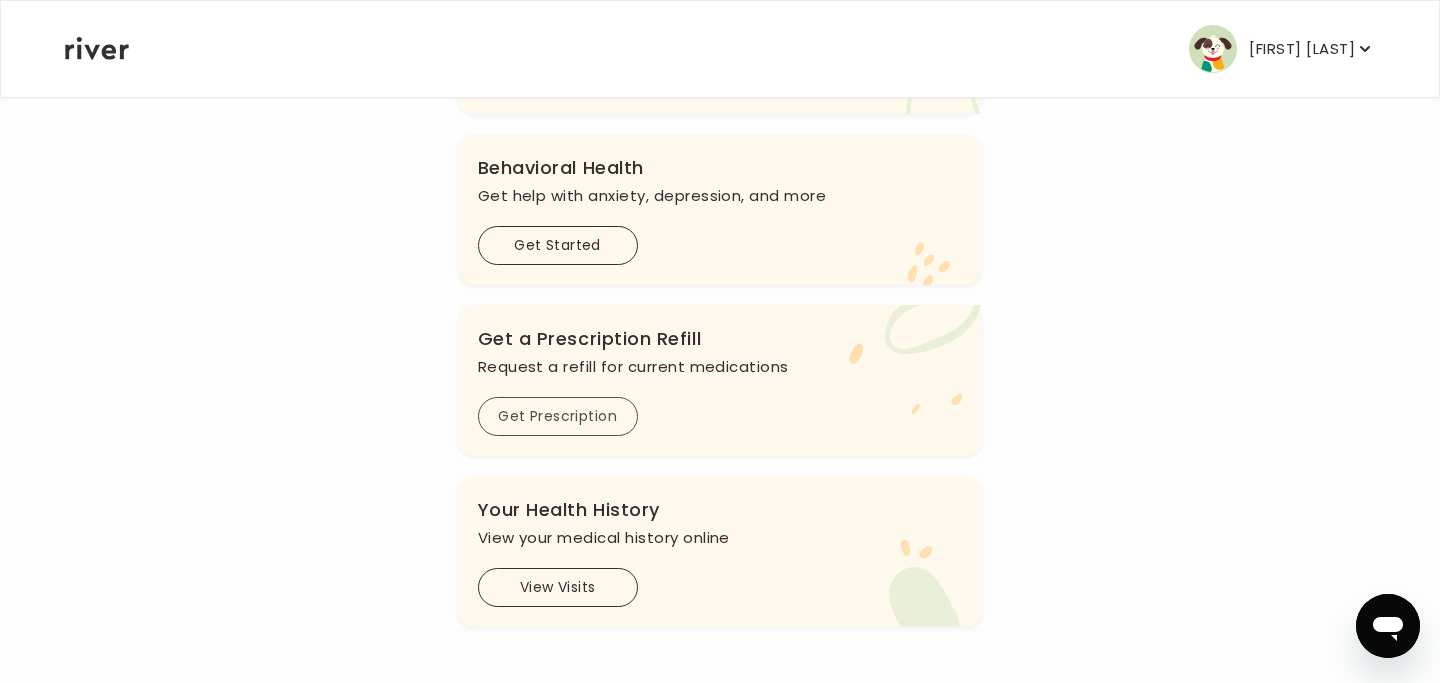 click on "Get Prescription" at bounding box center (558, 416) 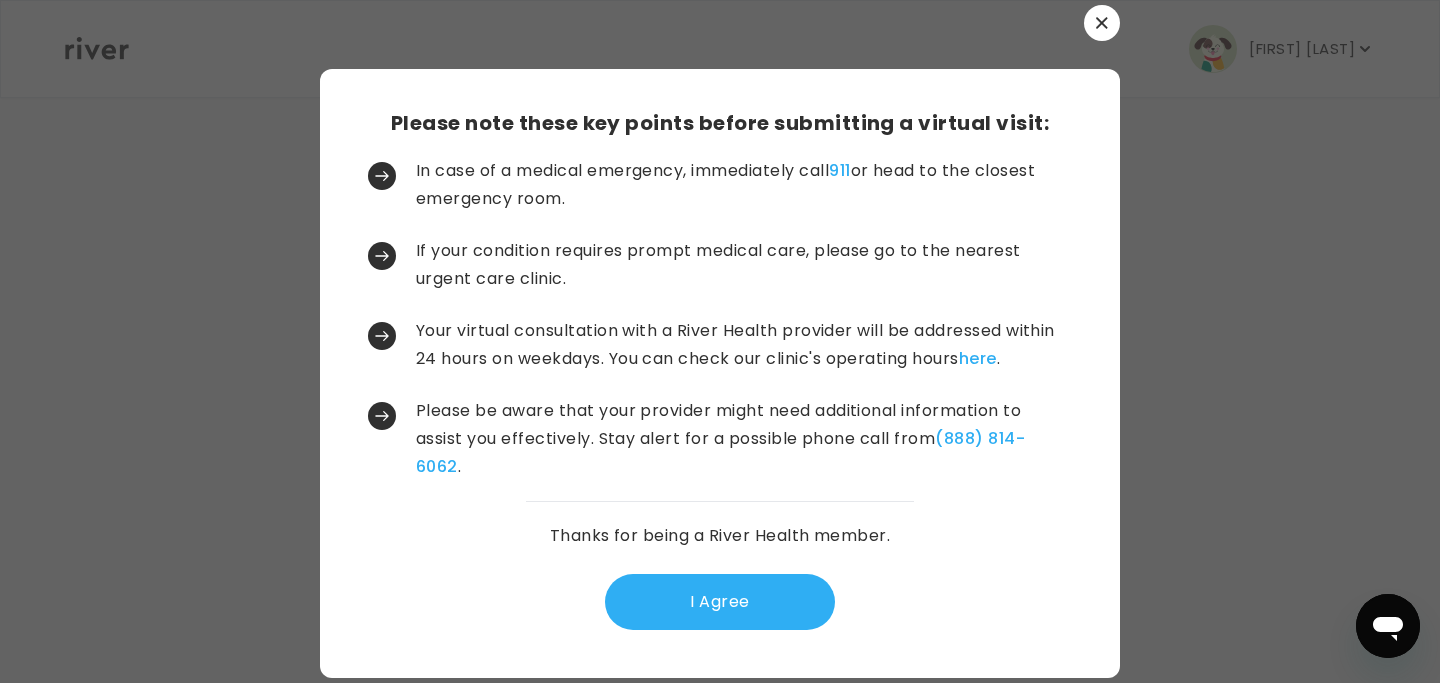 scroll, scrollTop: 0, scrollLeft: 0, axis: both 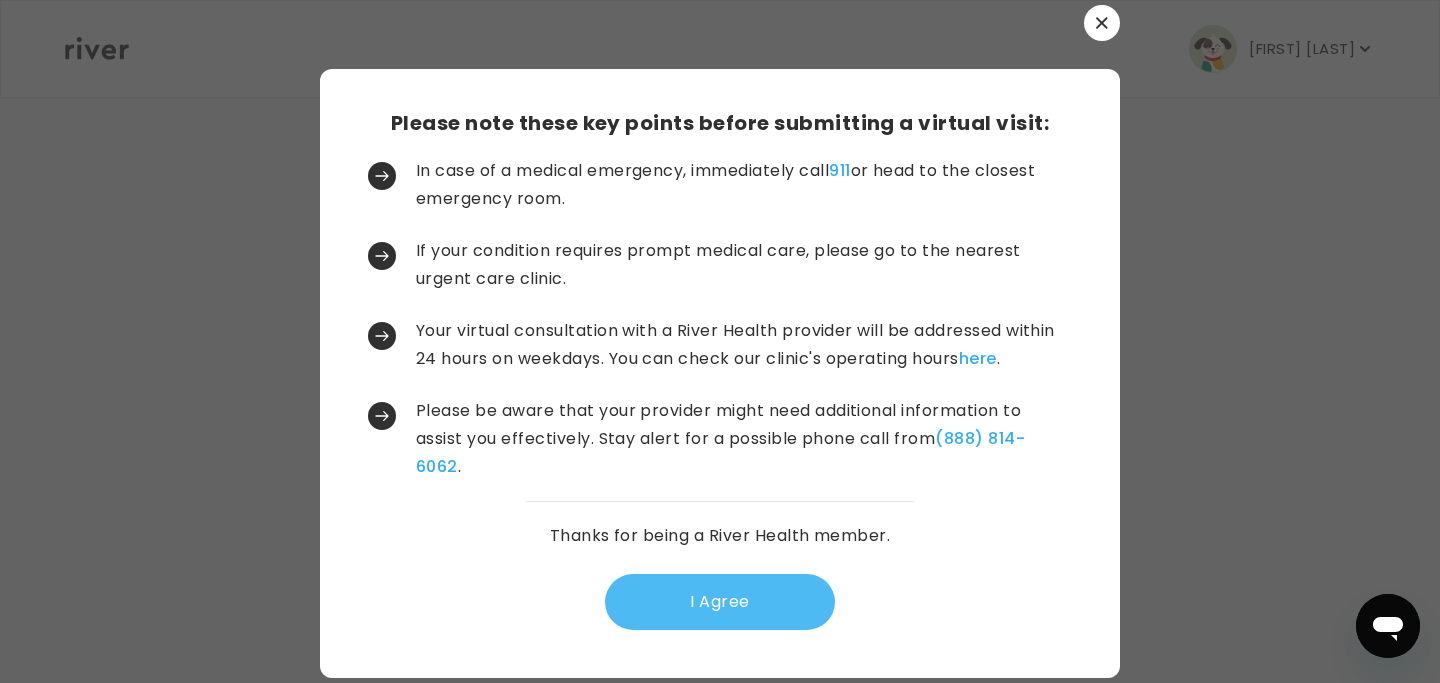 click on "I Agree" at bounding box center [720, 602] 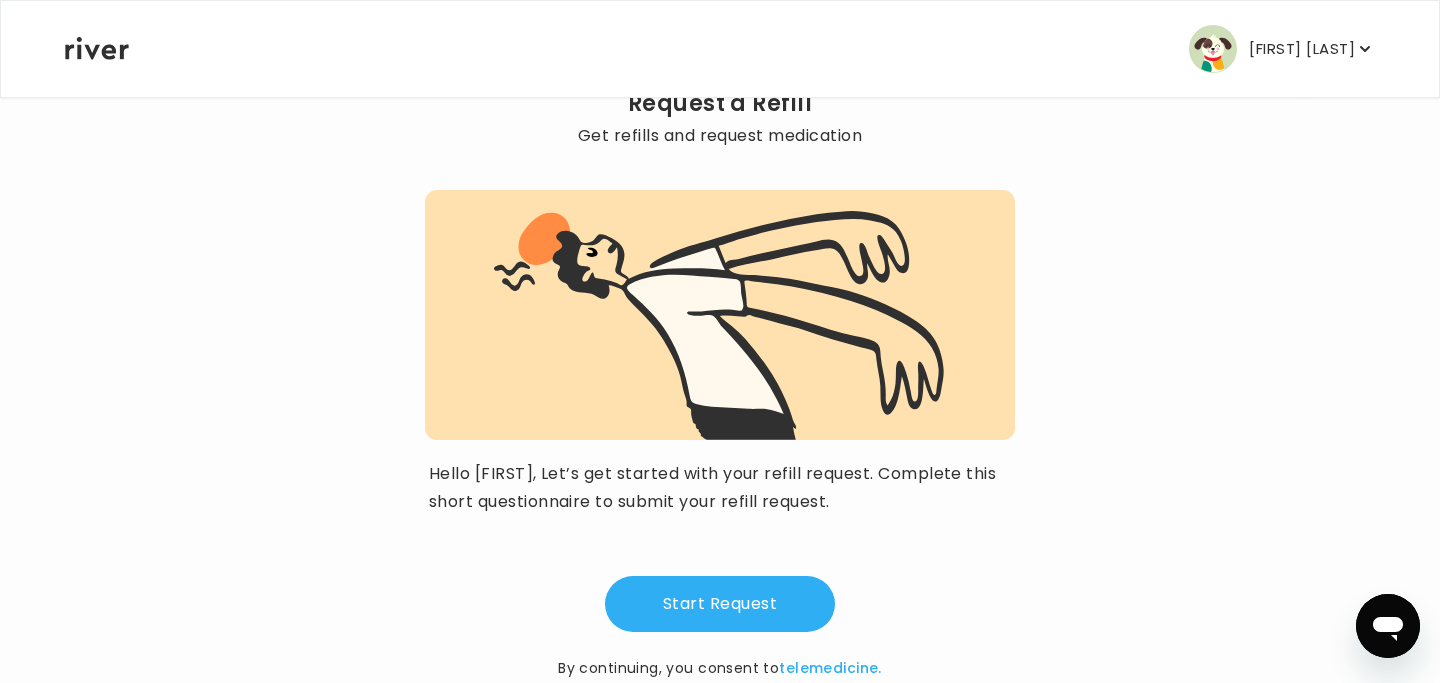scroll, scrollTop: 163, scrollLeft: 0, axis: vertical 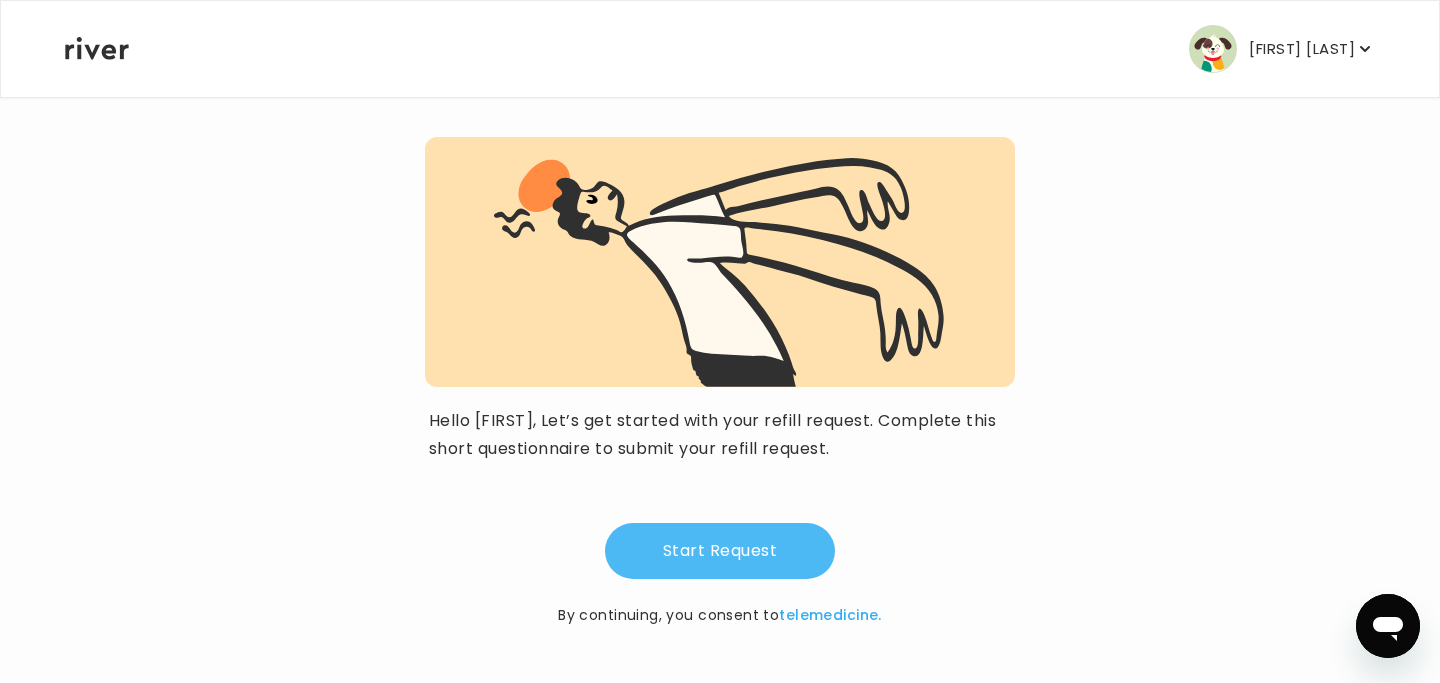 click on "Start Request" at bounding box center (720, 551) 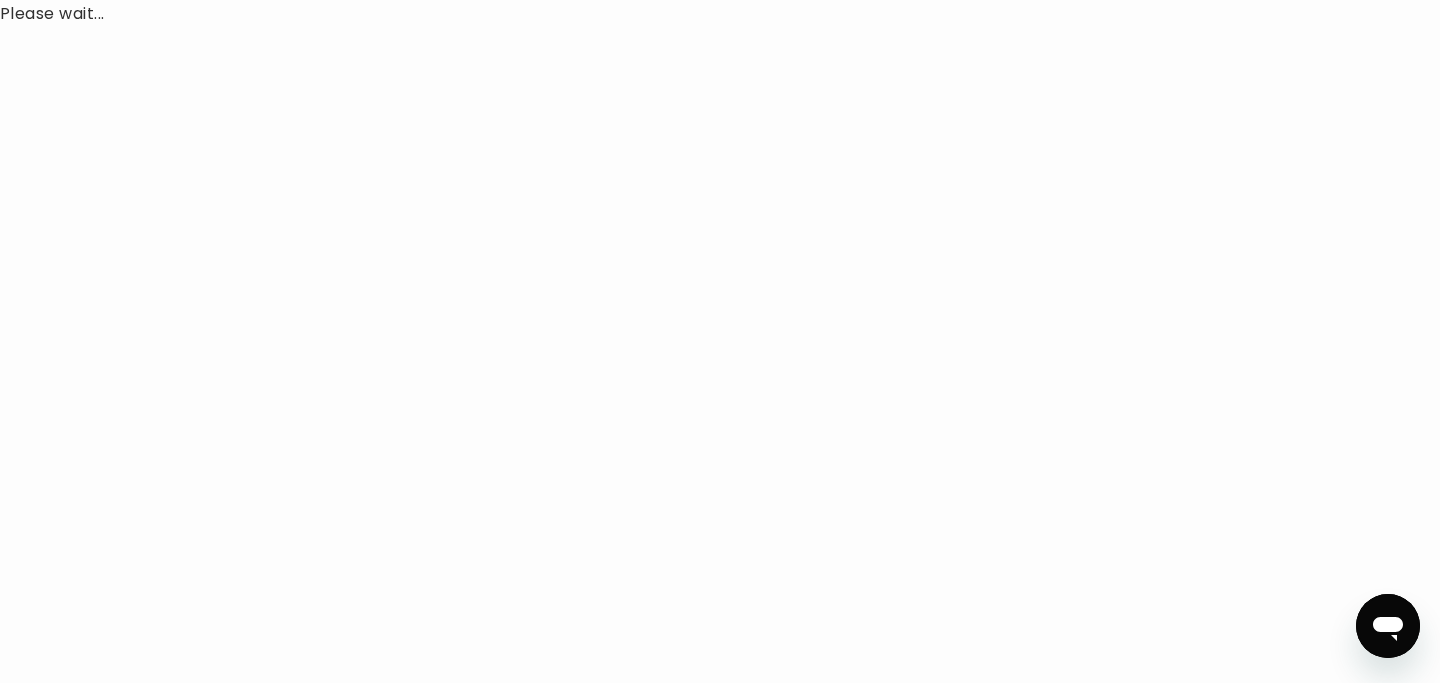 scroll, scrollTop: 0, scrollLeft: 0, axis: both 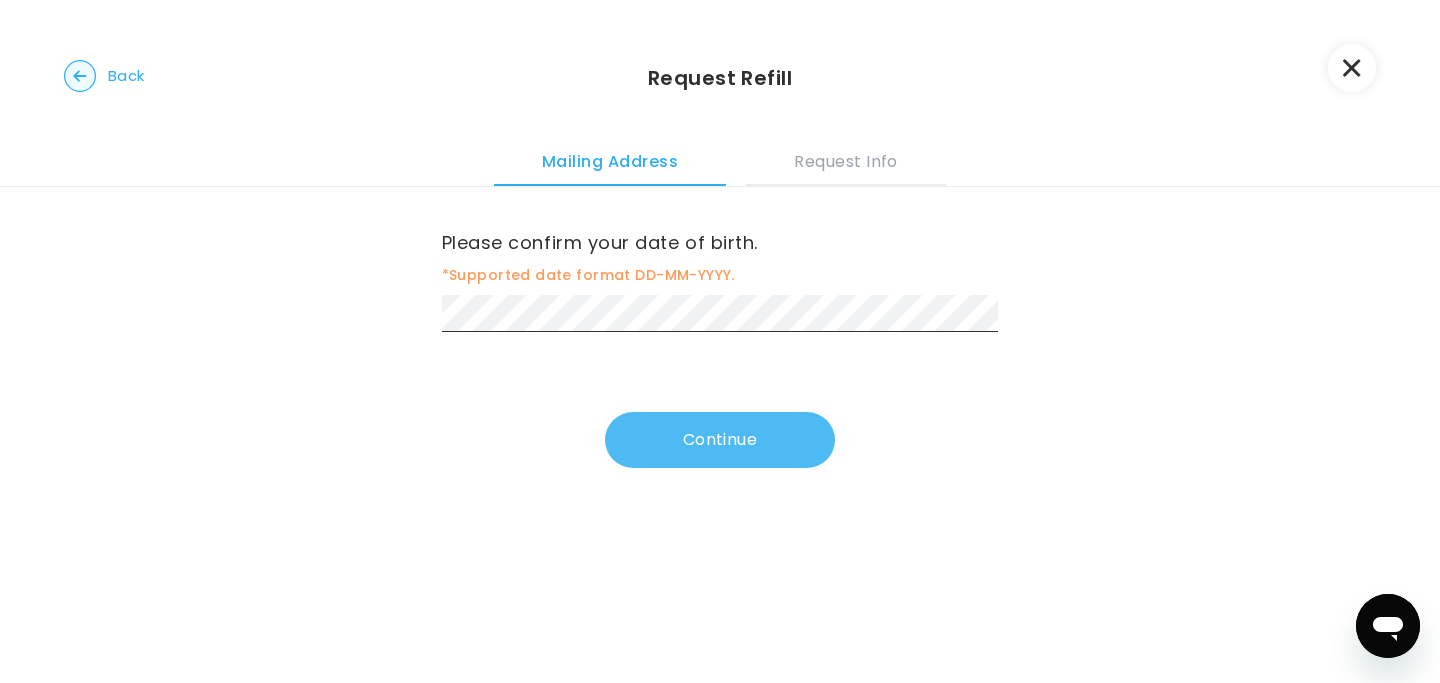 click on "Continue" at bounding box center (720, 440) 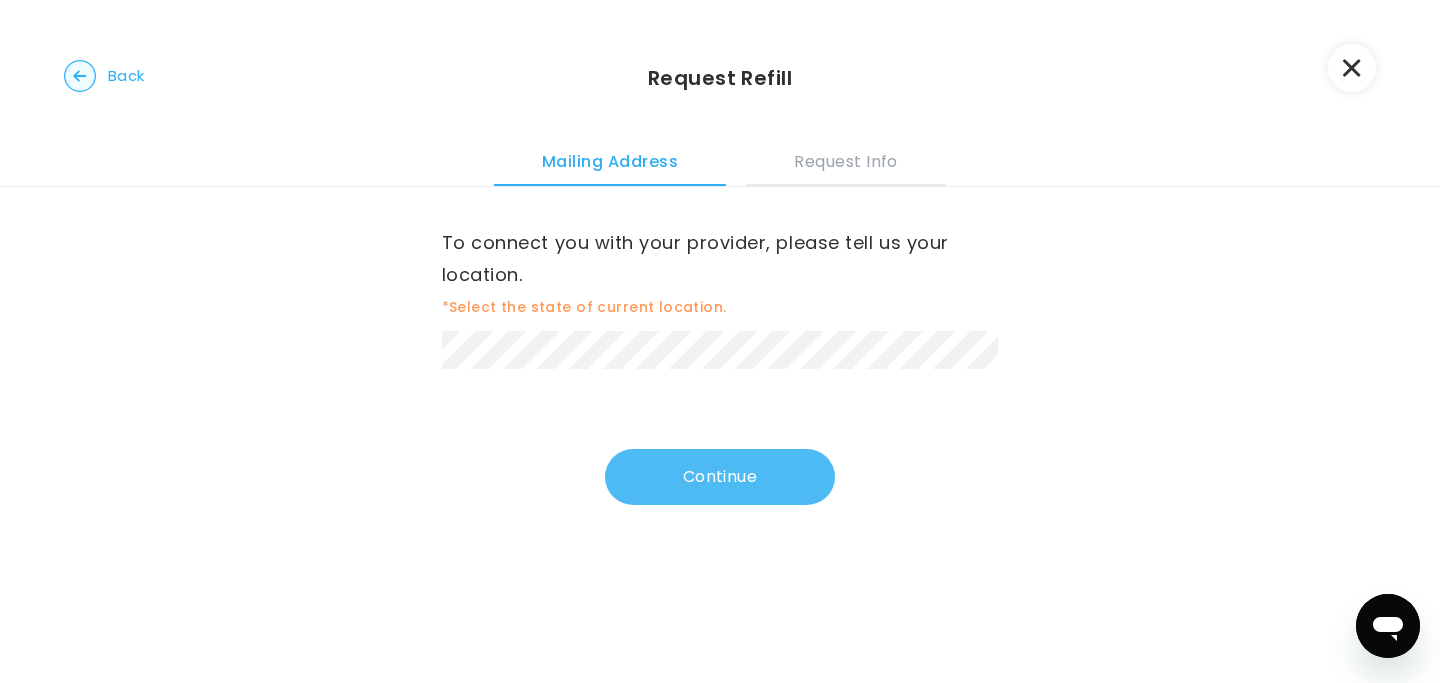 click on "Continue" at bounding box center (720, 477) 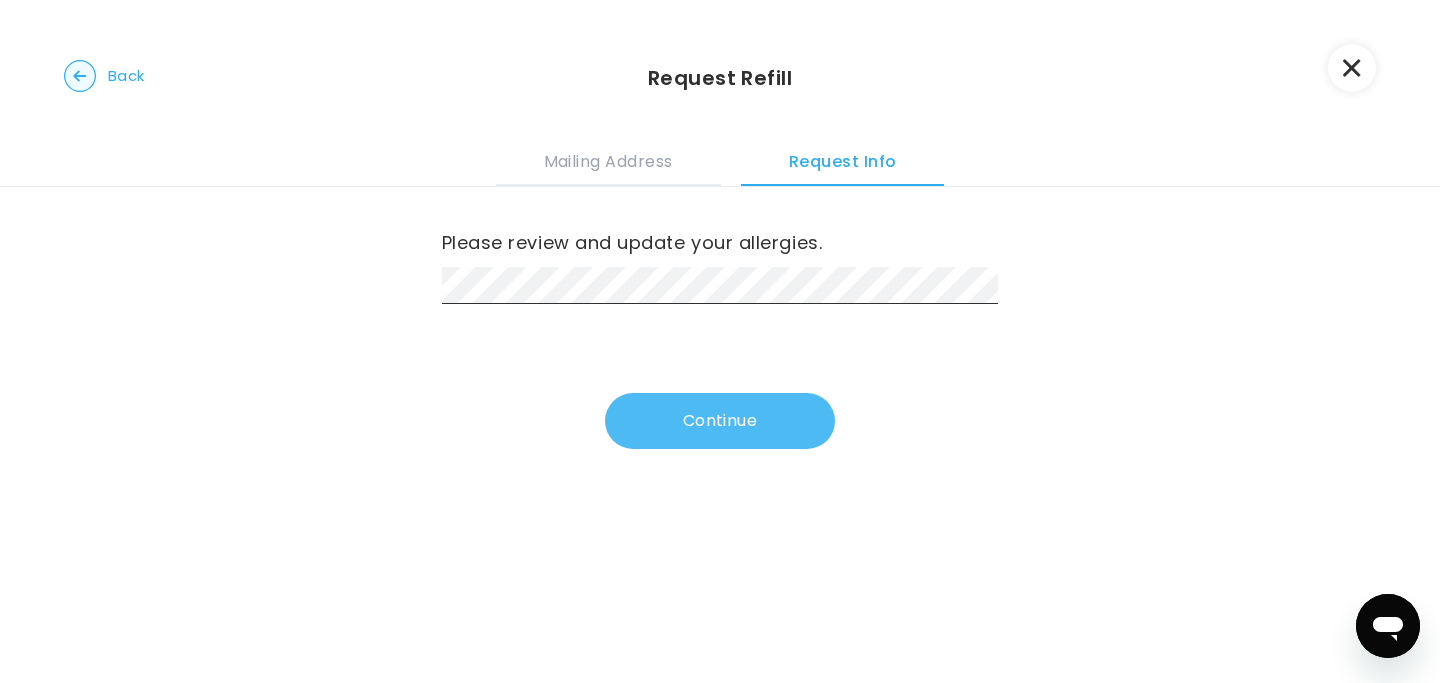 click on "Continue" at bounding box center [720, 421] 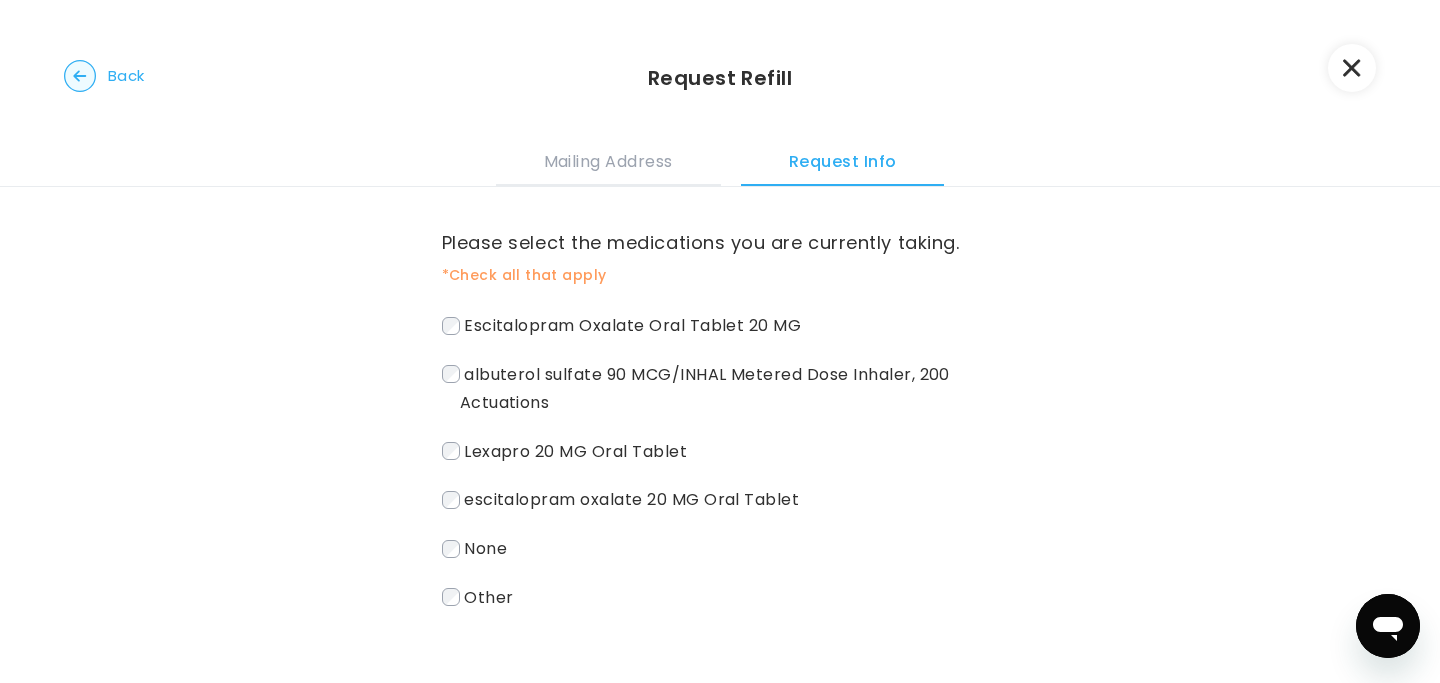 click on "Escitalopram Oxalate Oral Tablet 20 MG" at bounding box center [720, 325] 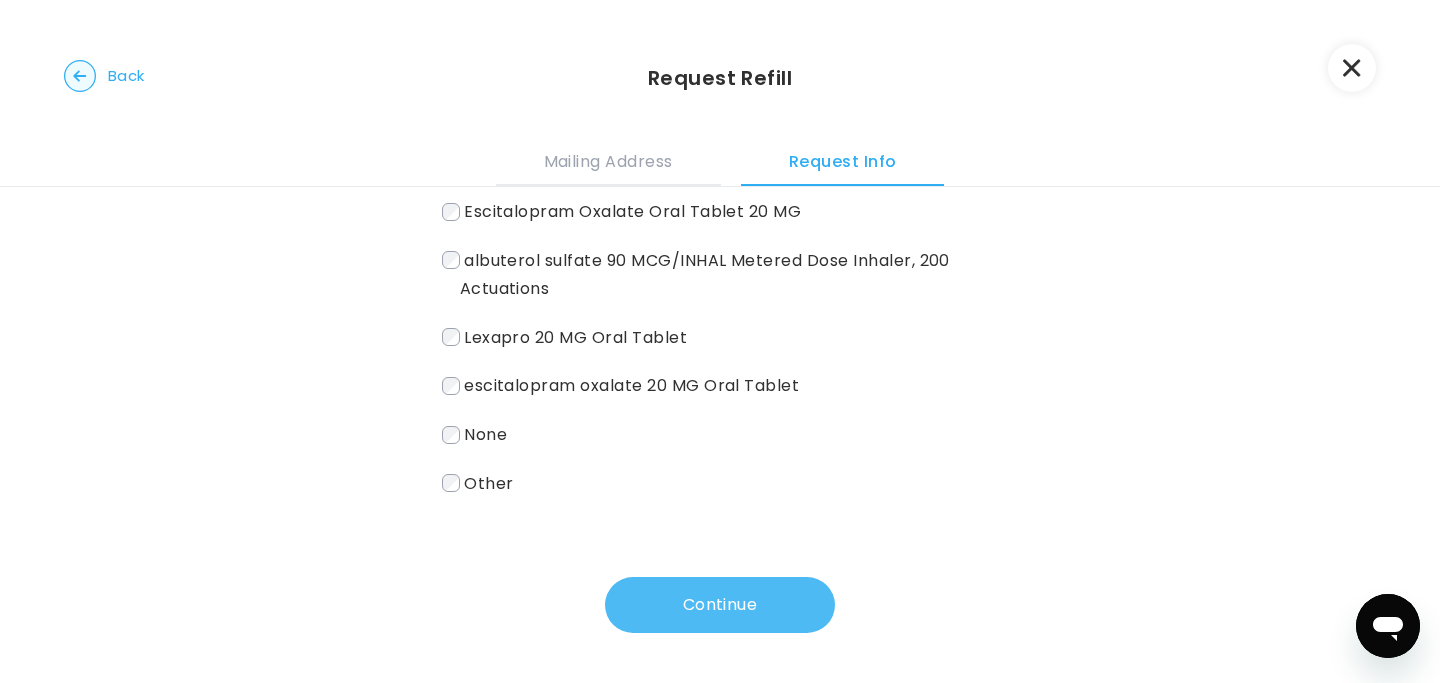 click on "Continue" at bounding box center [720, 605] 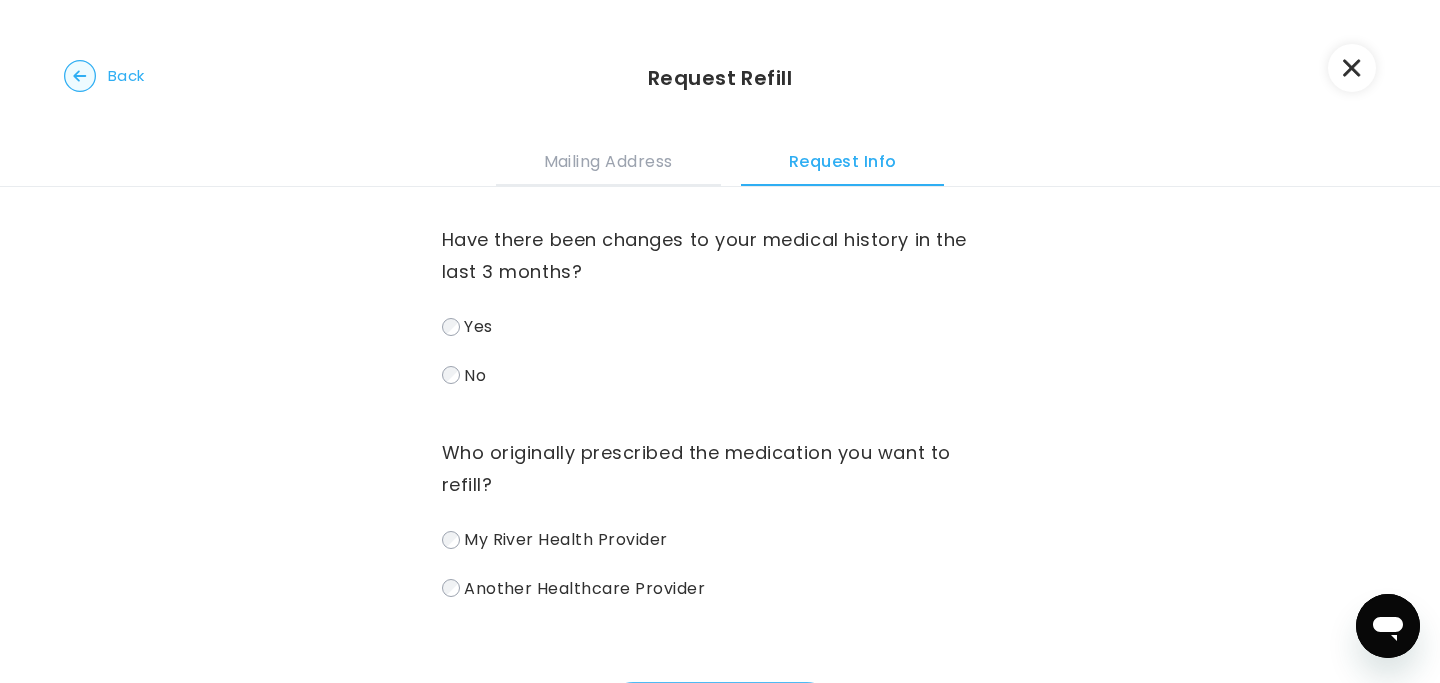 scroll, scrollTop: 0, scrollLeft: 0, axis: both 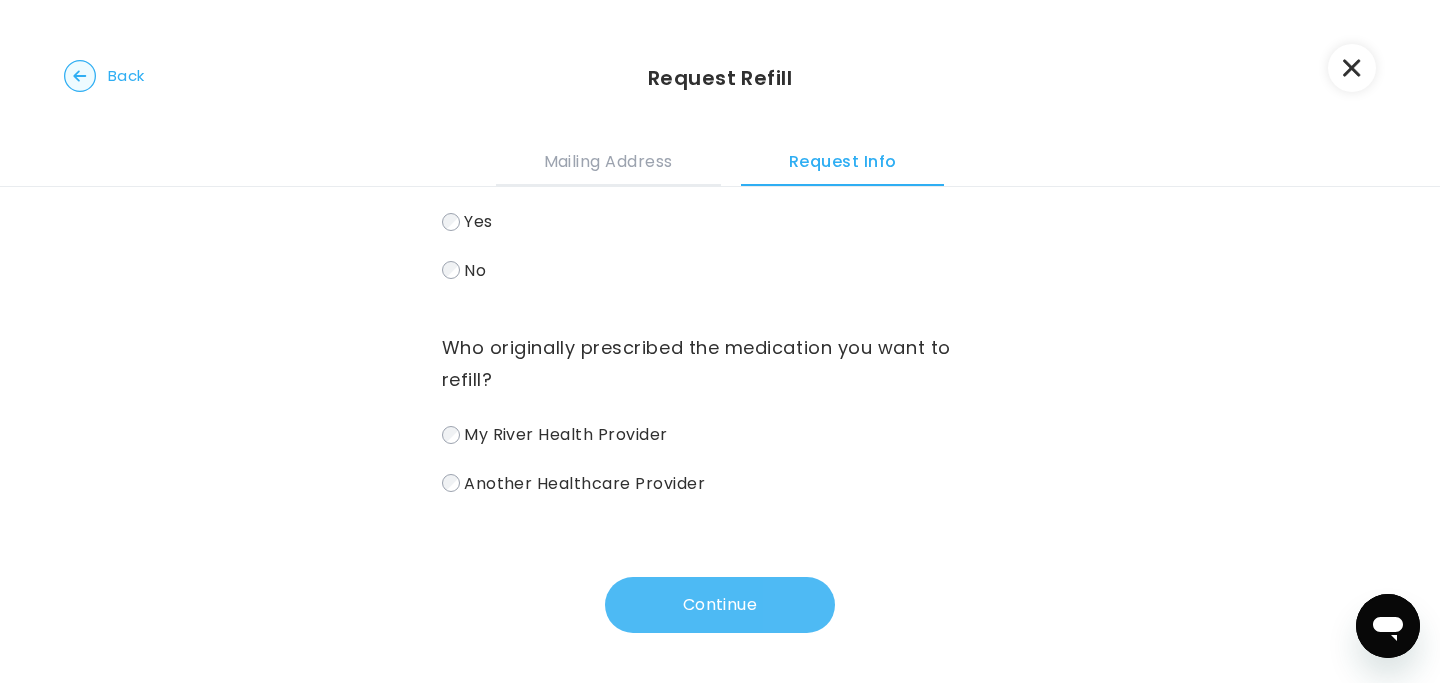 click on "Continue" at bounding box center [720, 605] 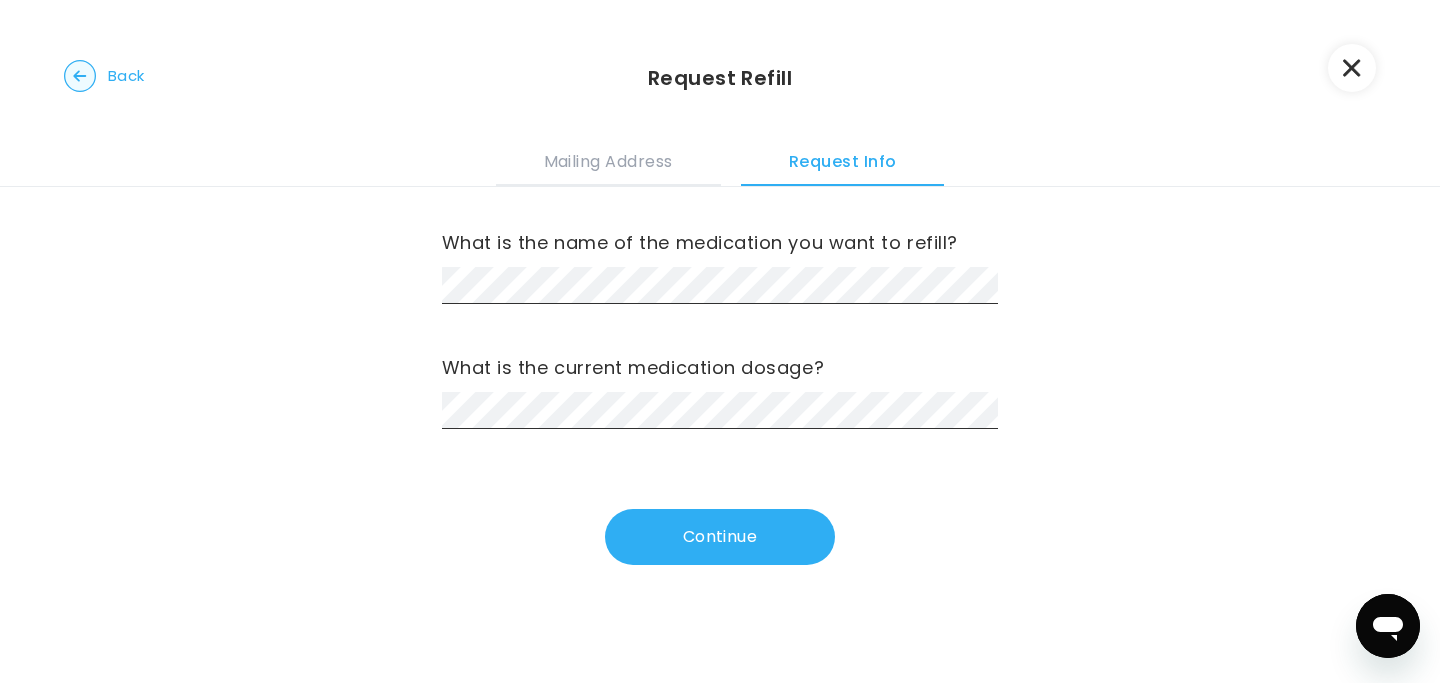 scroll, scrollTop: 0, scrollLeft: 0, axis: both 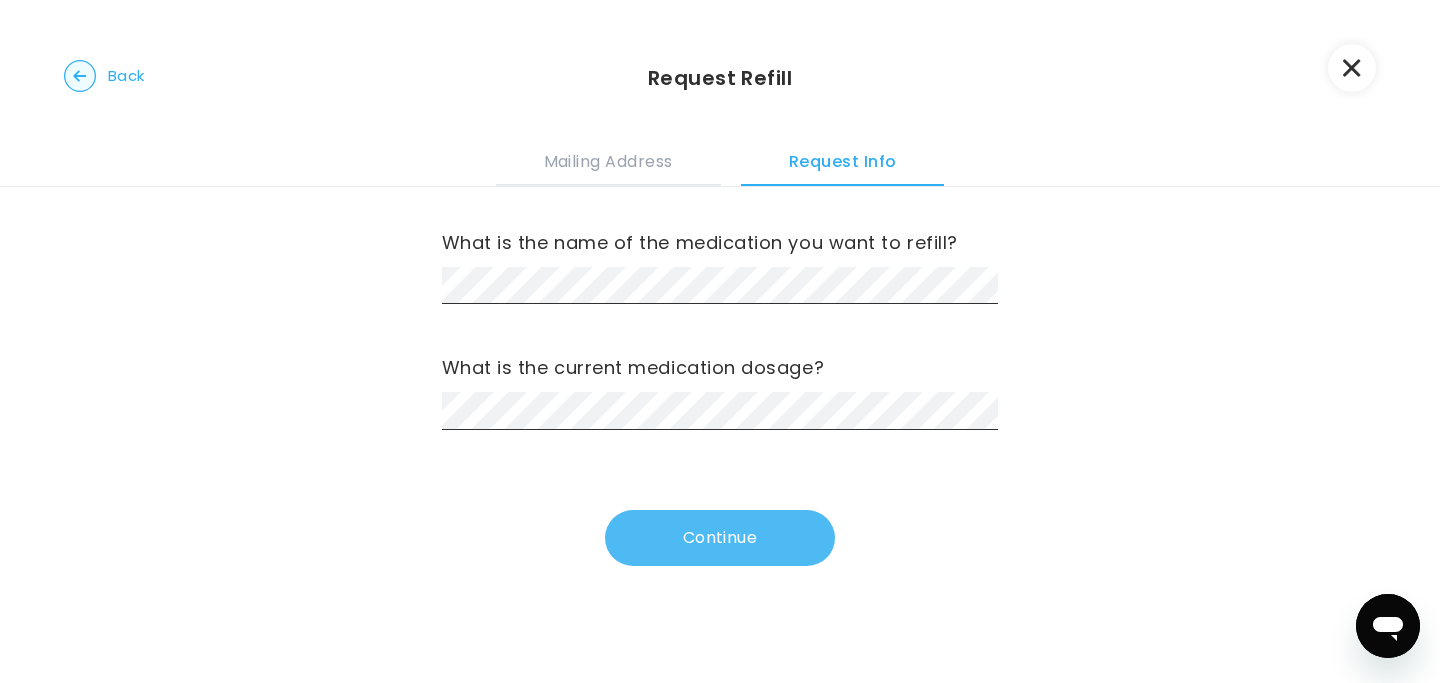 click on "Continue" at bounding box center (720, 538) 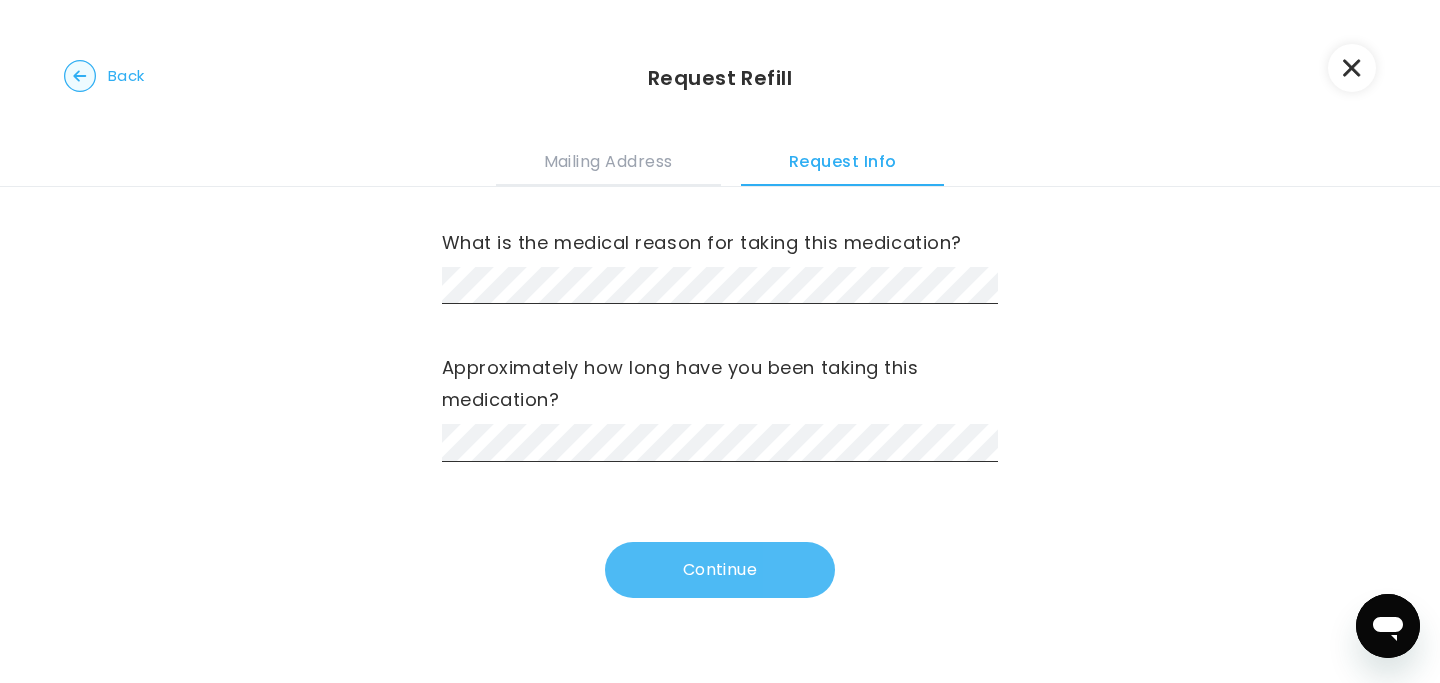 click on "Continue" at bounding box center (720, 570) 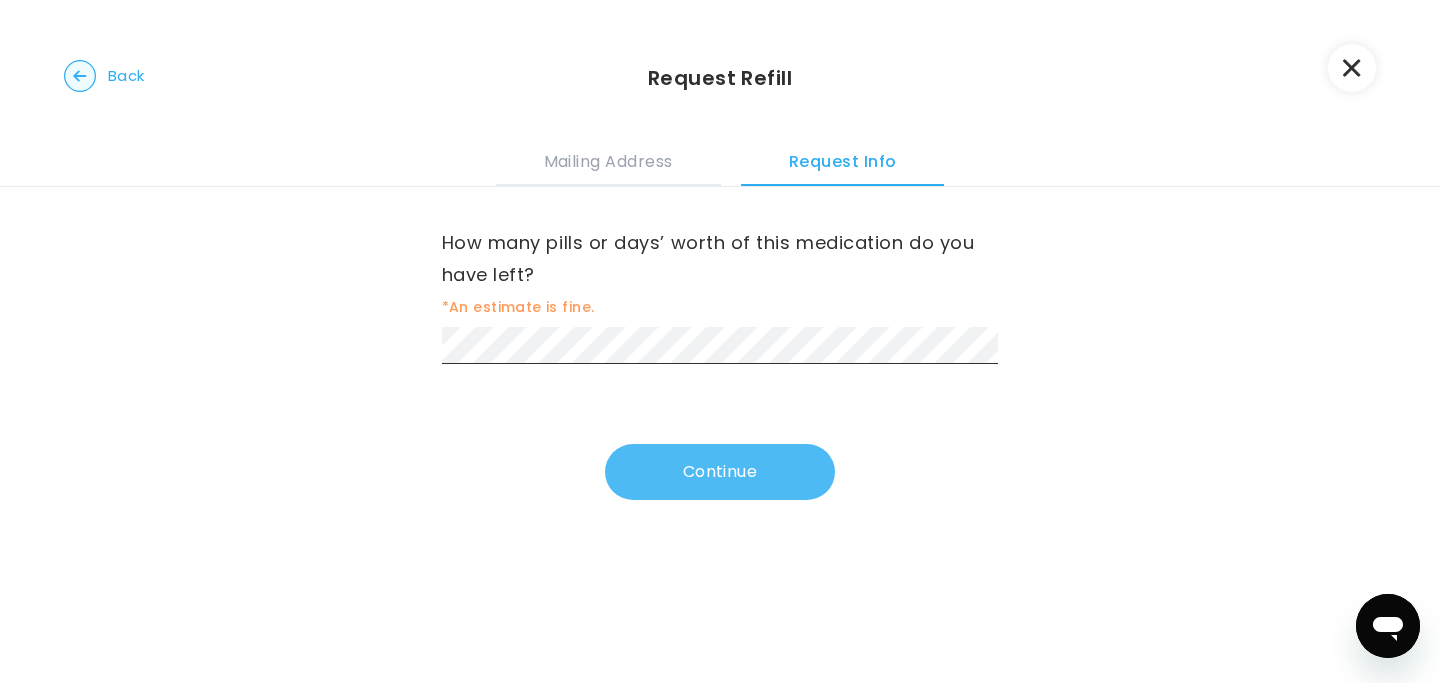 click on "Continue" at bounding box center [720, 472] 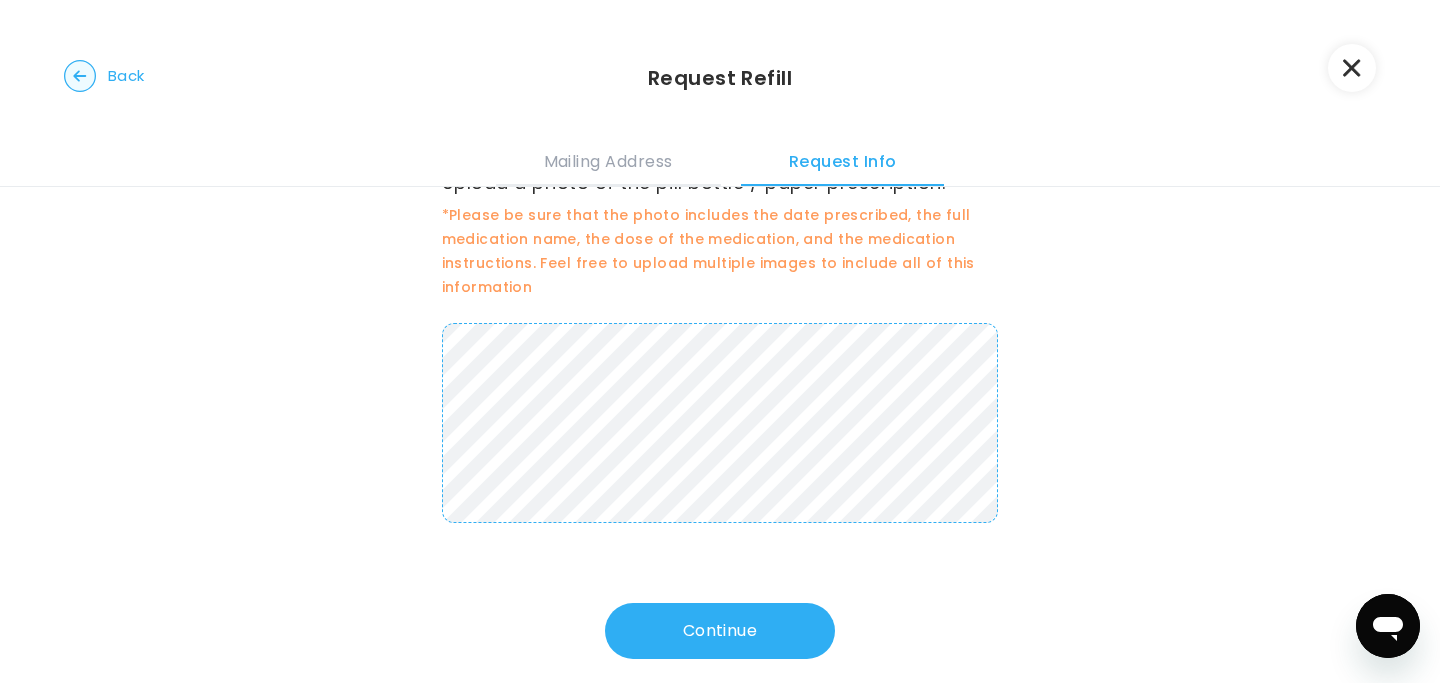scroll, scrollTop: 86, scrollLeft: 0, axis: vertical 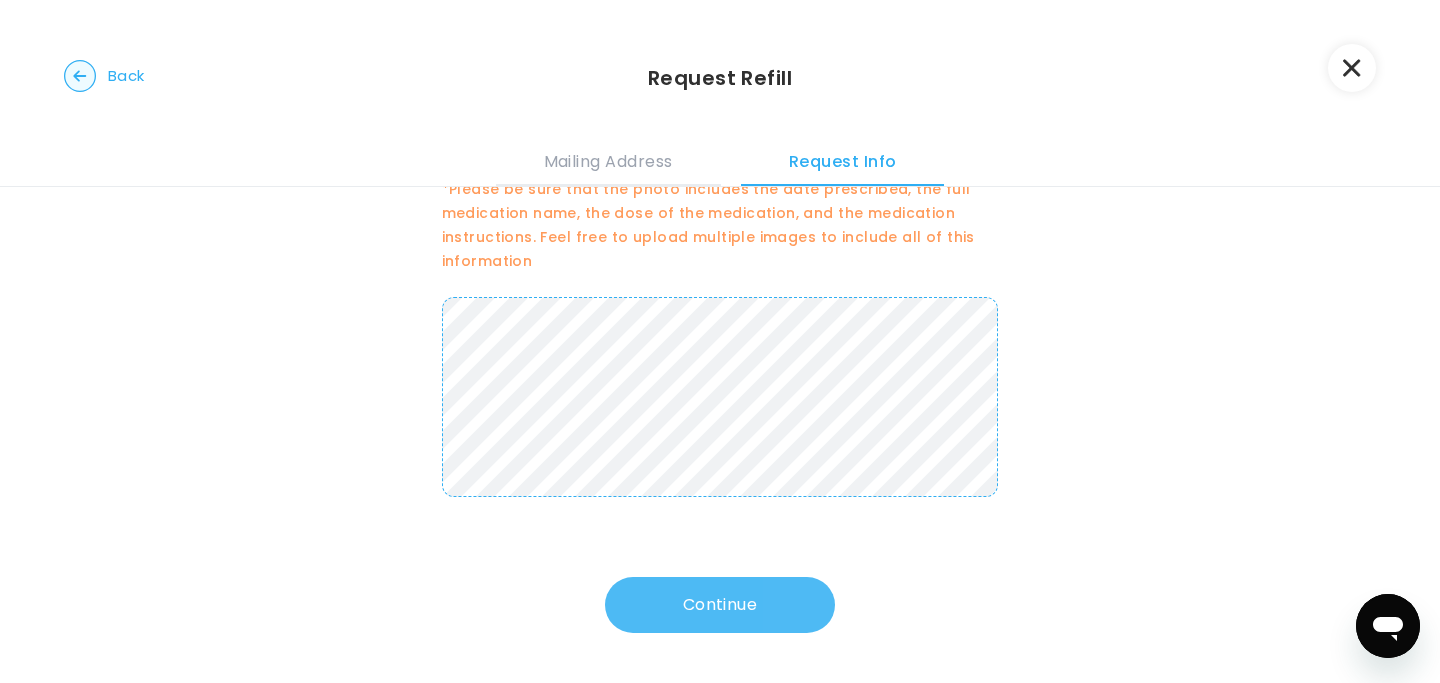 click on "Continue" at bounding box center (720, 605) 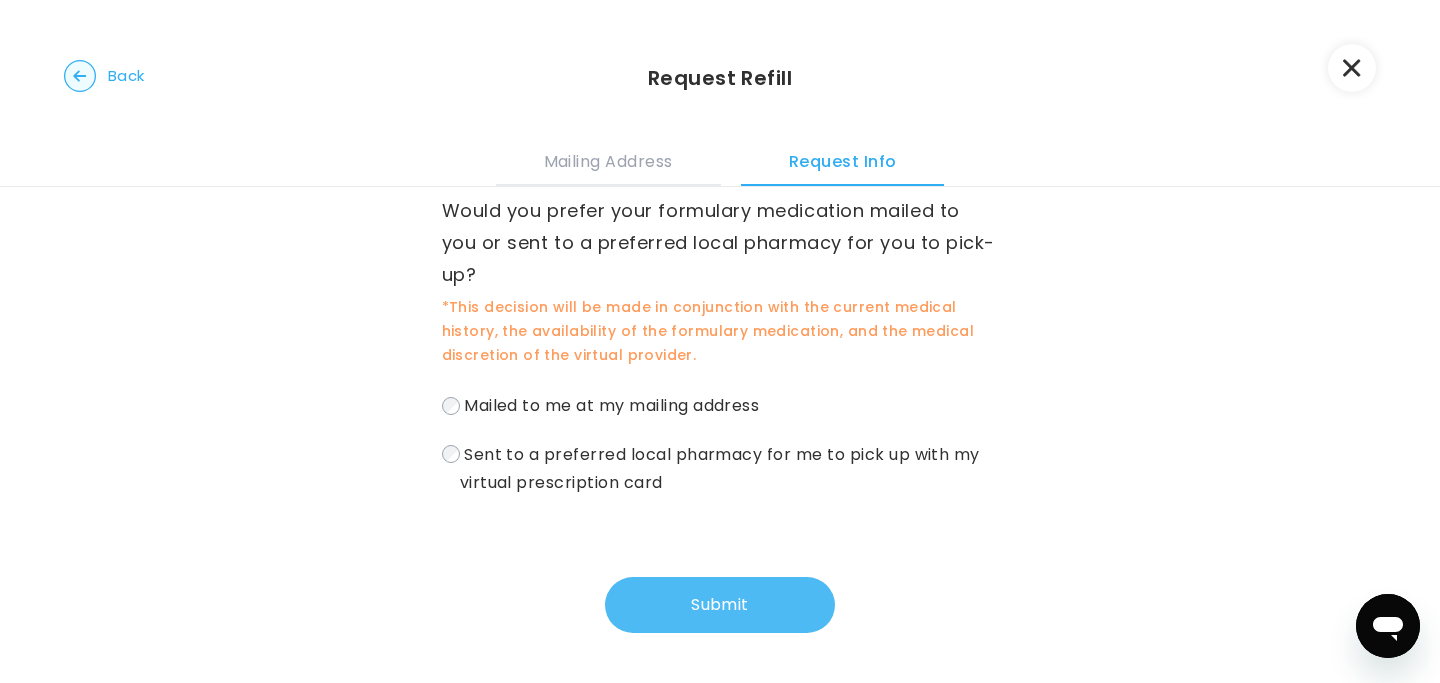 scroll, scrollTop: 0, scrollLeft: 0, axis: both 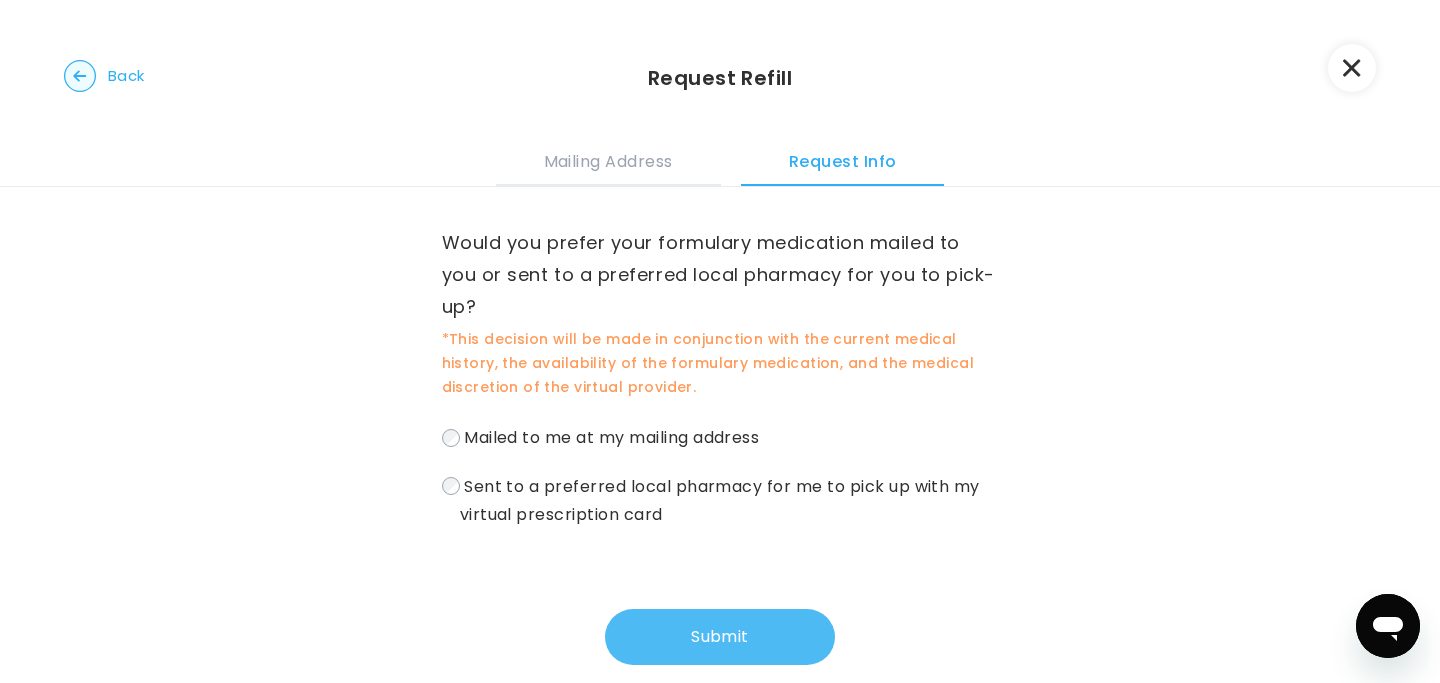 click on "Submit" at bounding box center (720, 637) 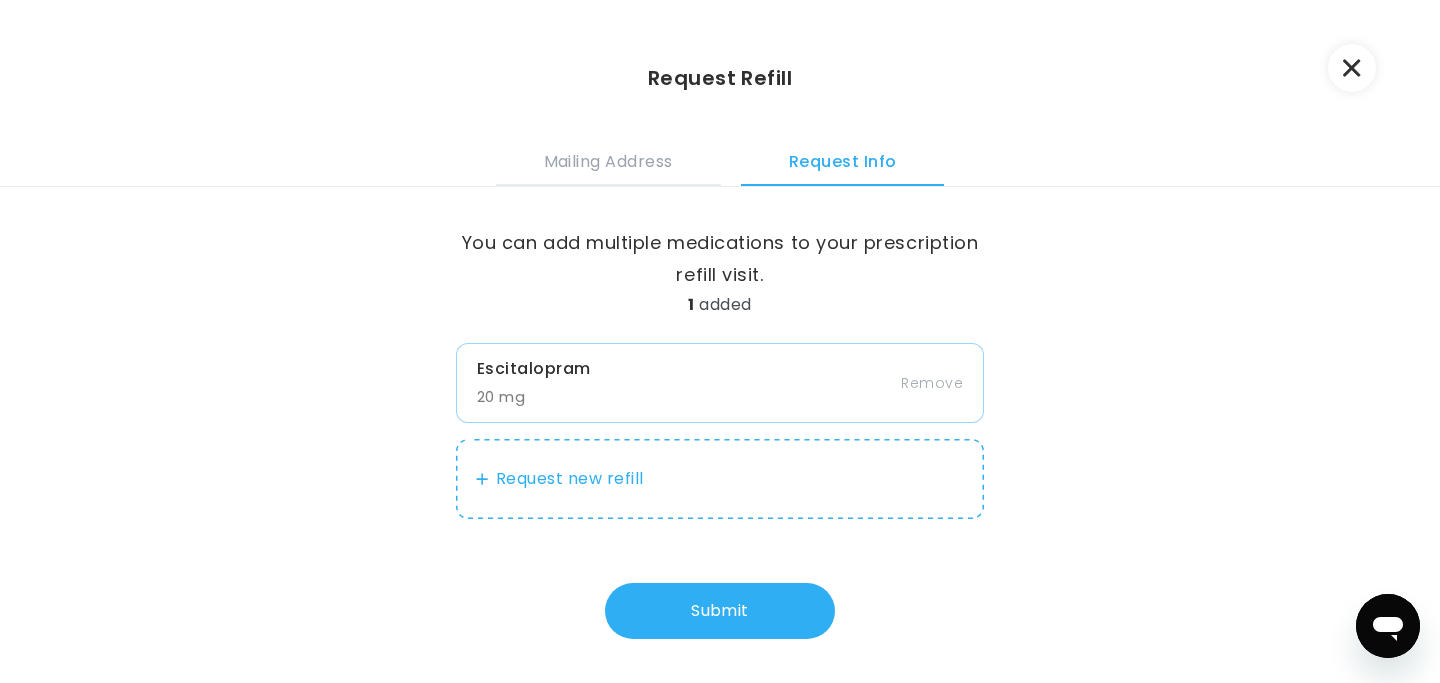 click on "Request new refill" at bounding box center [720, 479] 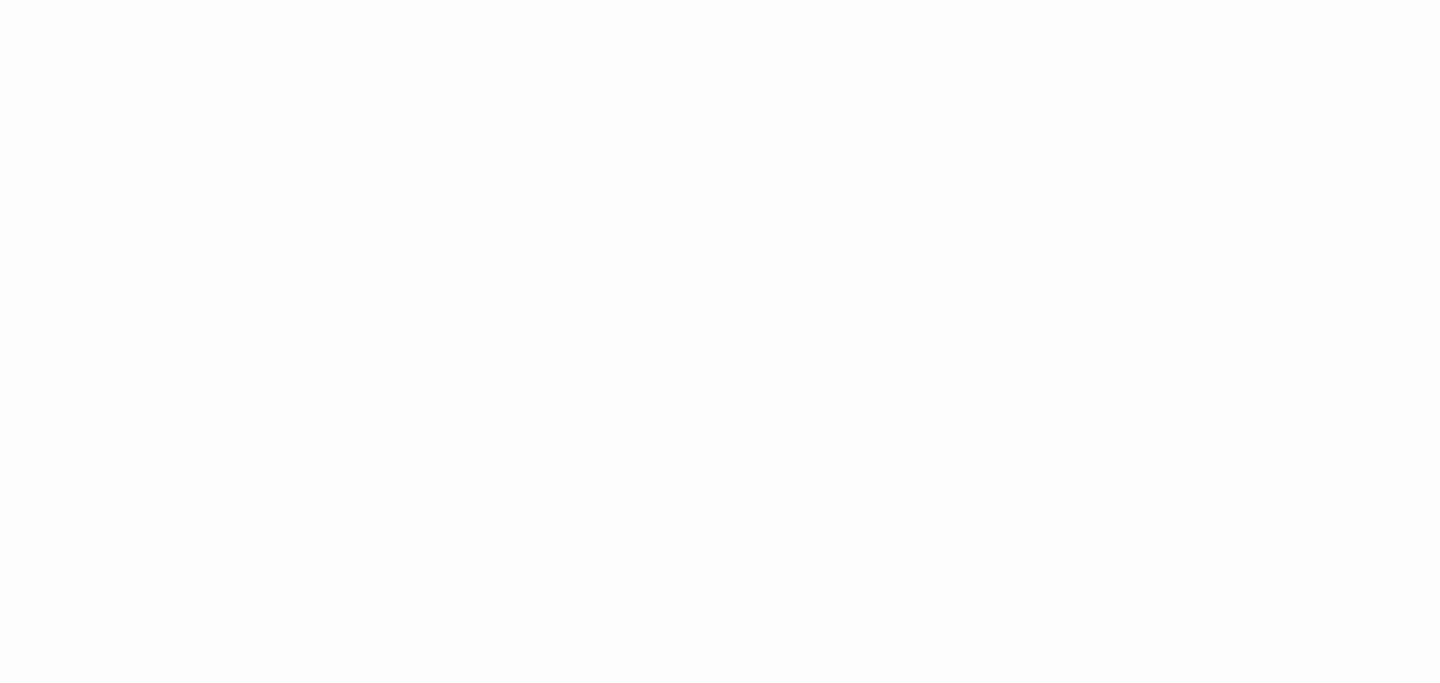 scroll, scrollTop: 0, scrollLeft: 0, axis: both 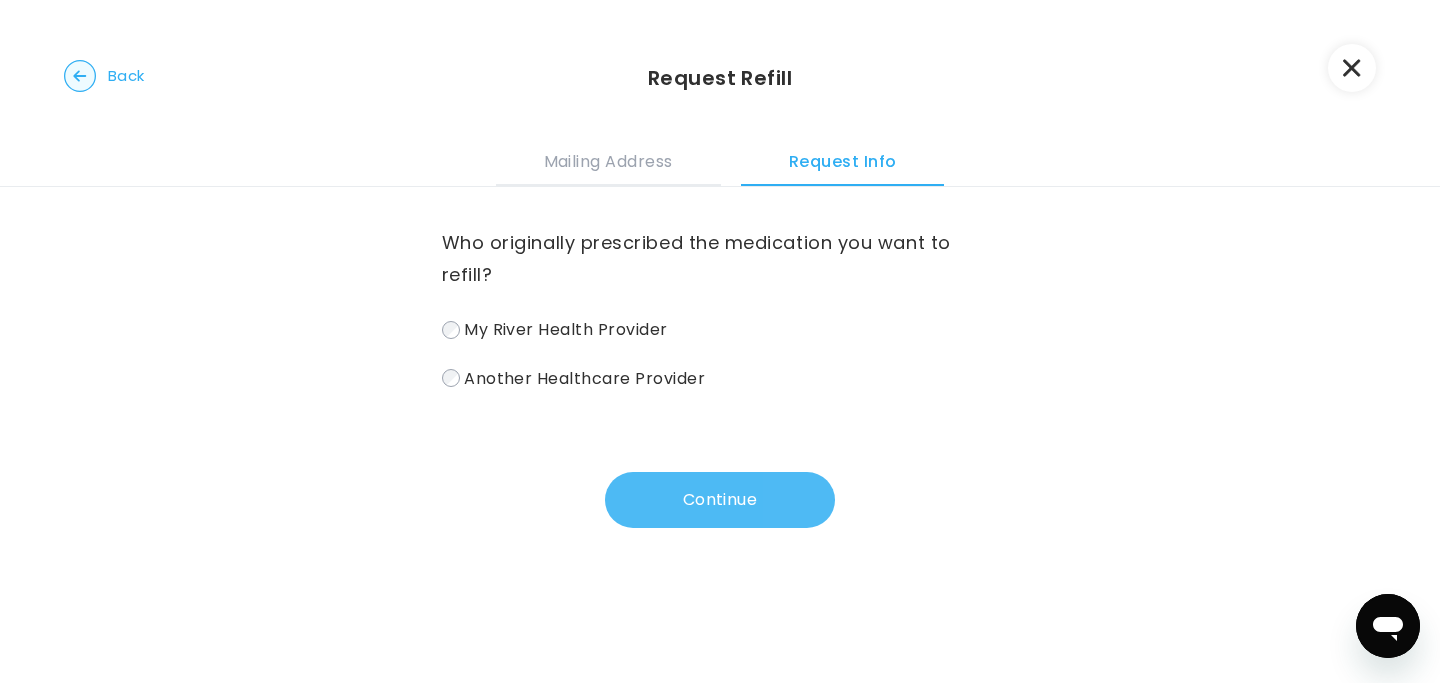 click on "Continue" at bounding box center (720, 500) 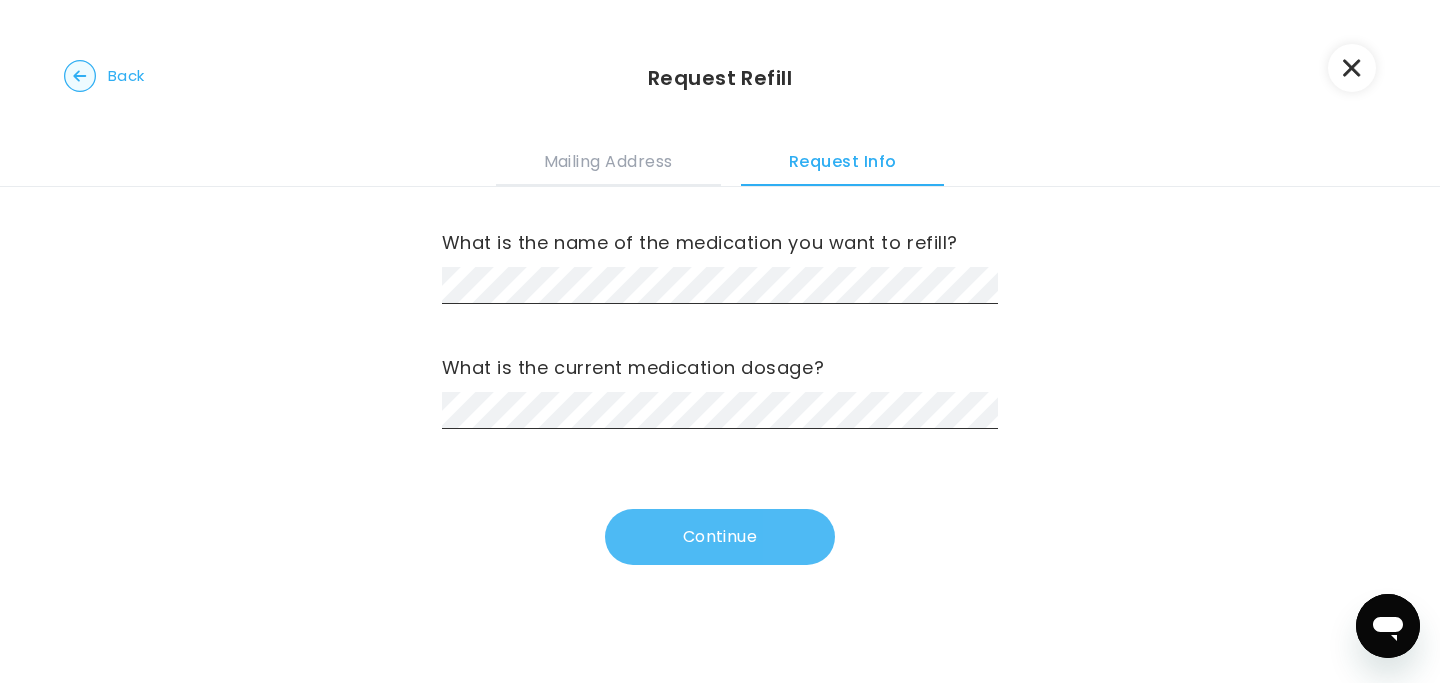 click on "Continue" at bounding box center (720, 537) 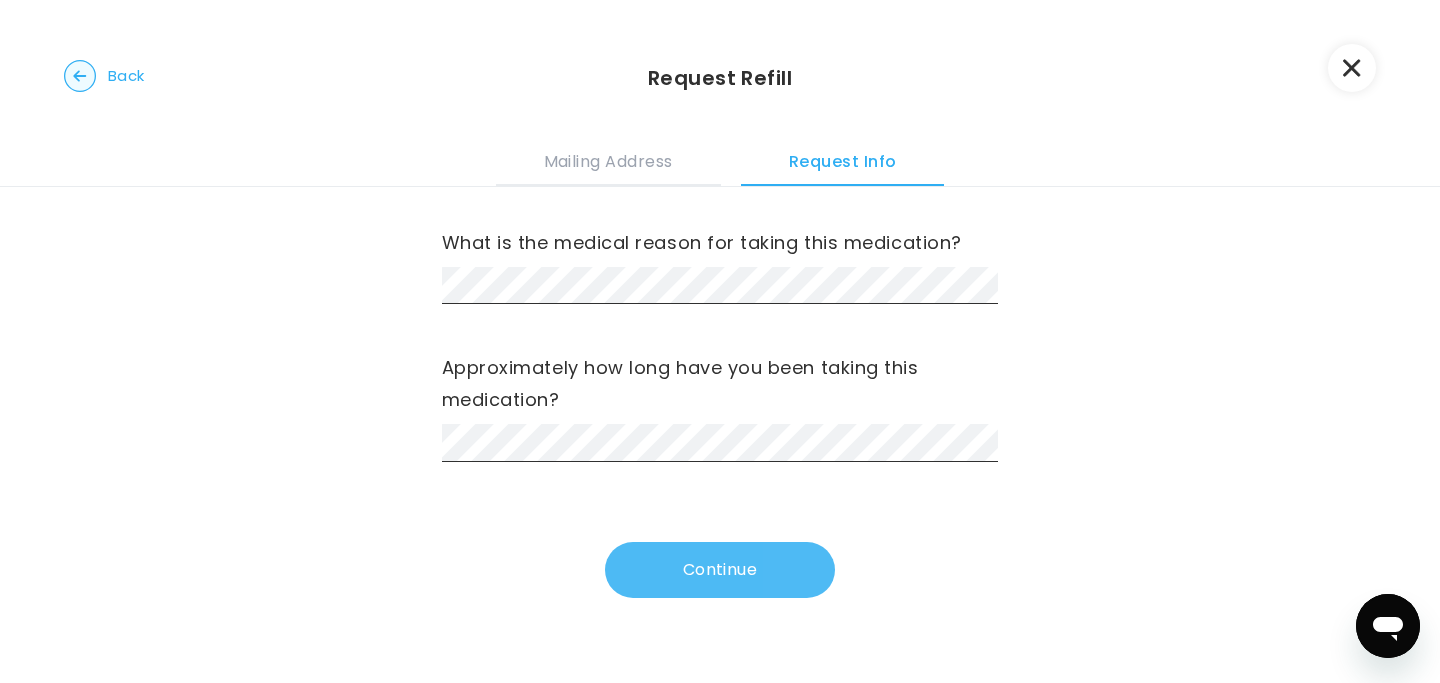 click on "Continue" at bounding box center [720, 570] 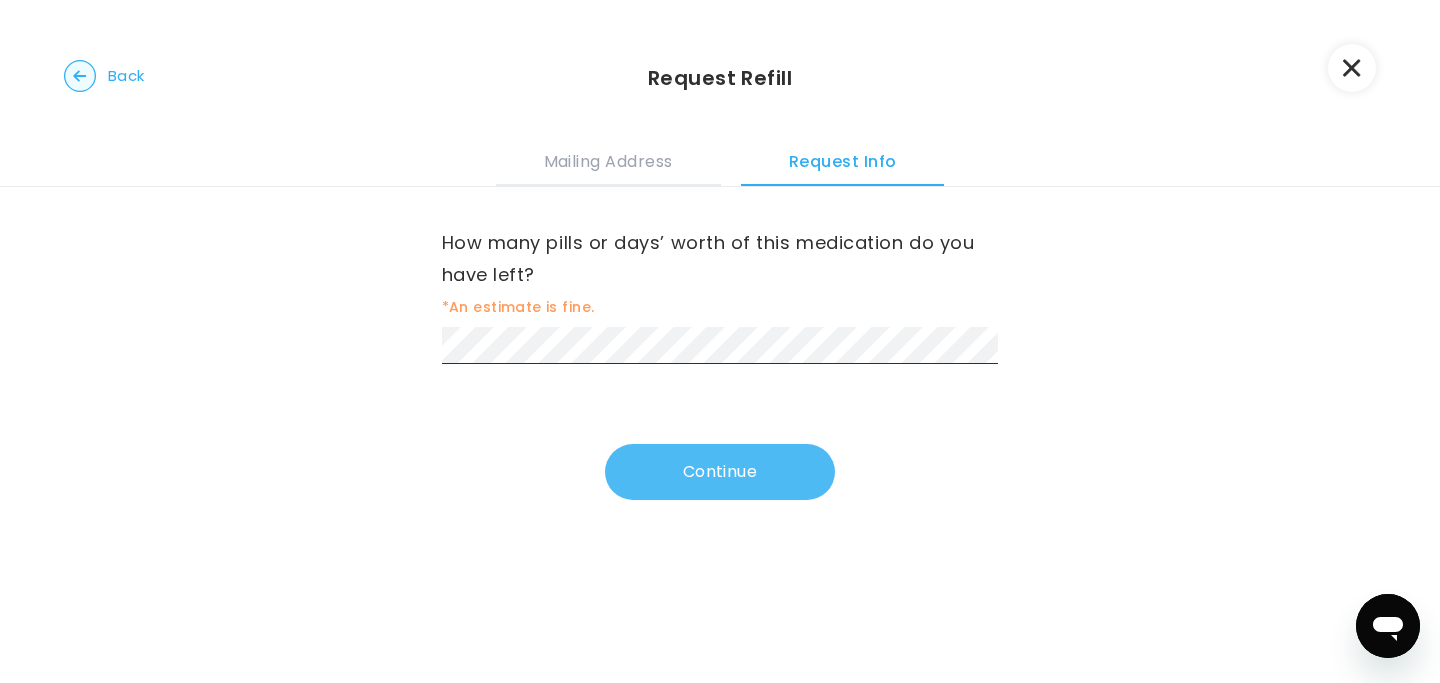 click on "Continue" at bounding box center [720, 472] 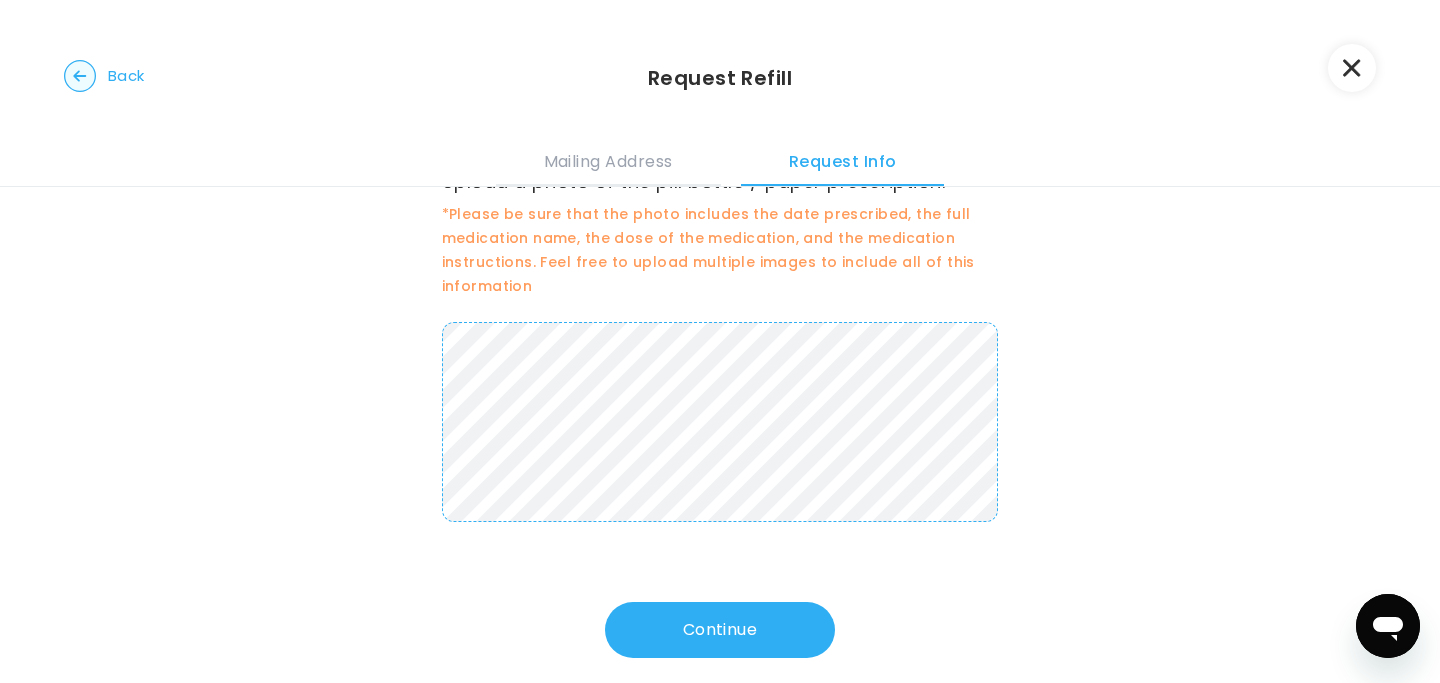 scroll, scrollTop: 86, scrollLeft: 0, axis: vertical 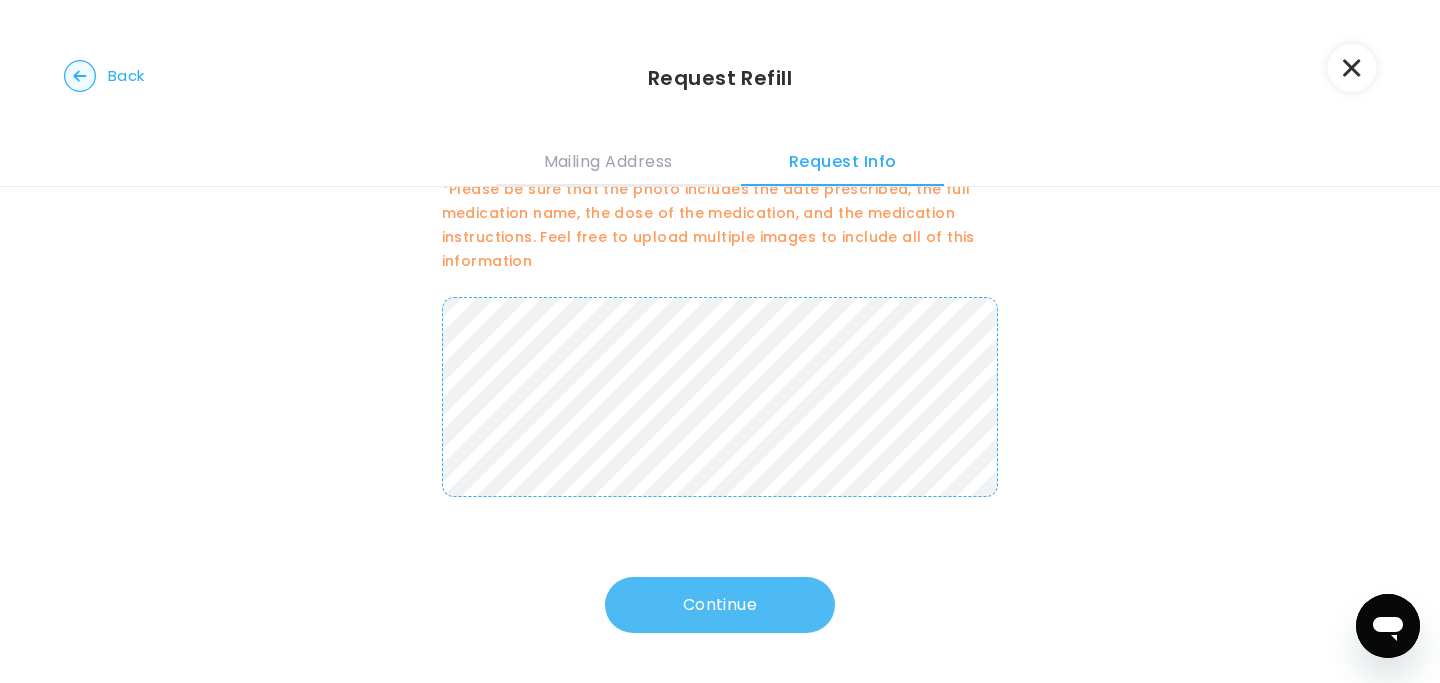 click on "Continue" at bounding box center (720, 605) 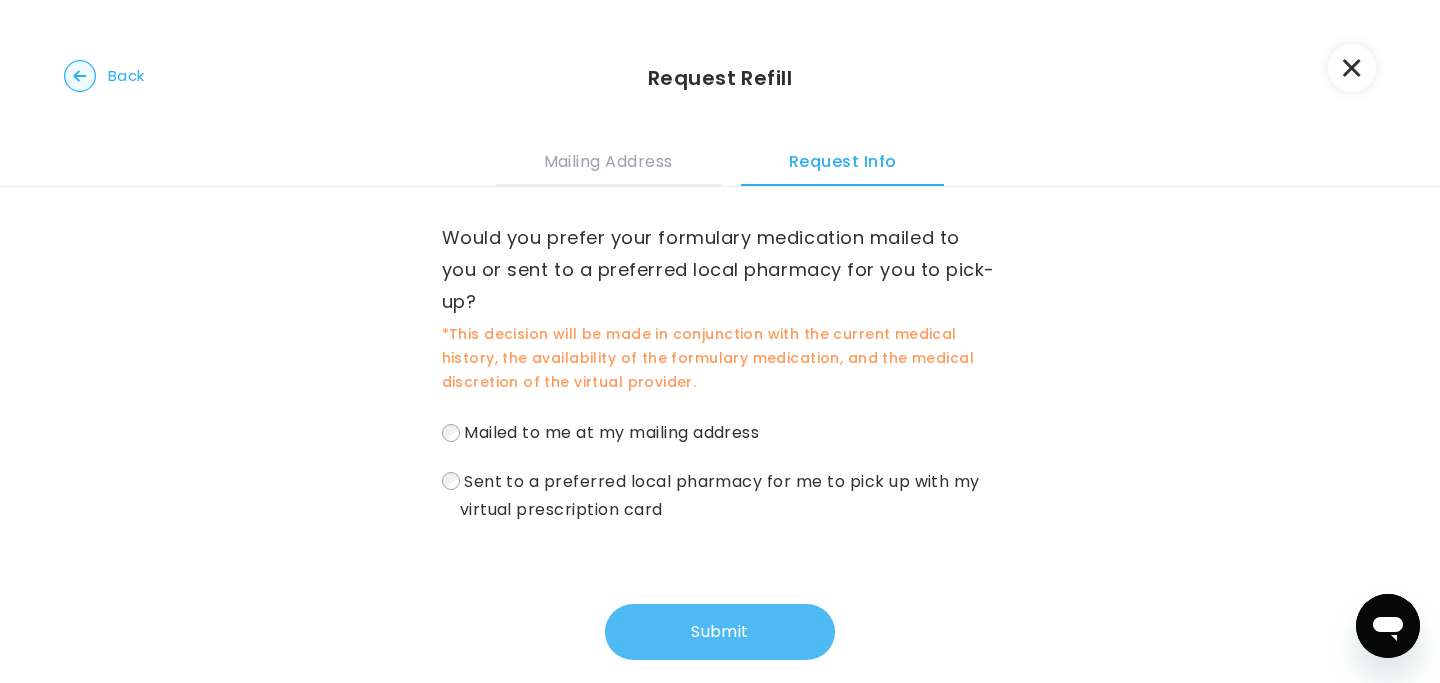scroll, scrollTop: 0, scrollLeft: 0, axis: both 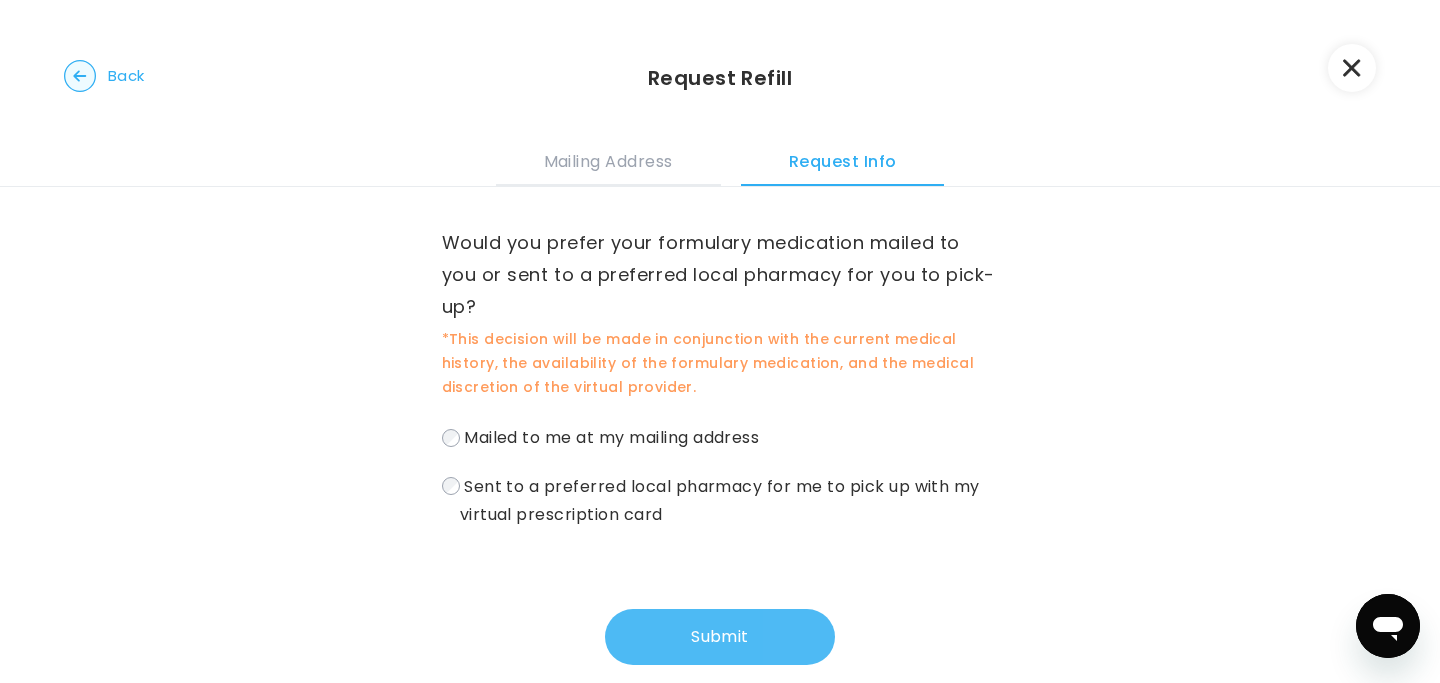 click on "Submit" at bounding box center [720, 637] 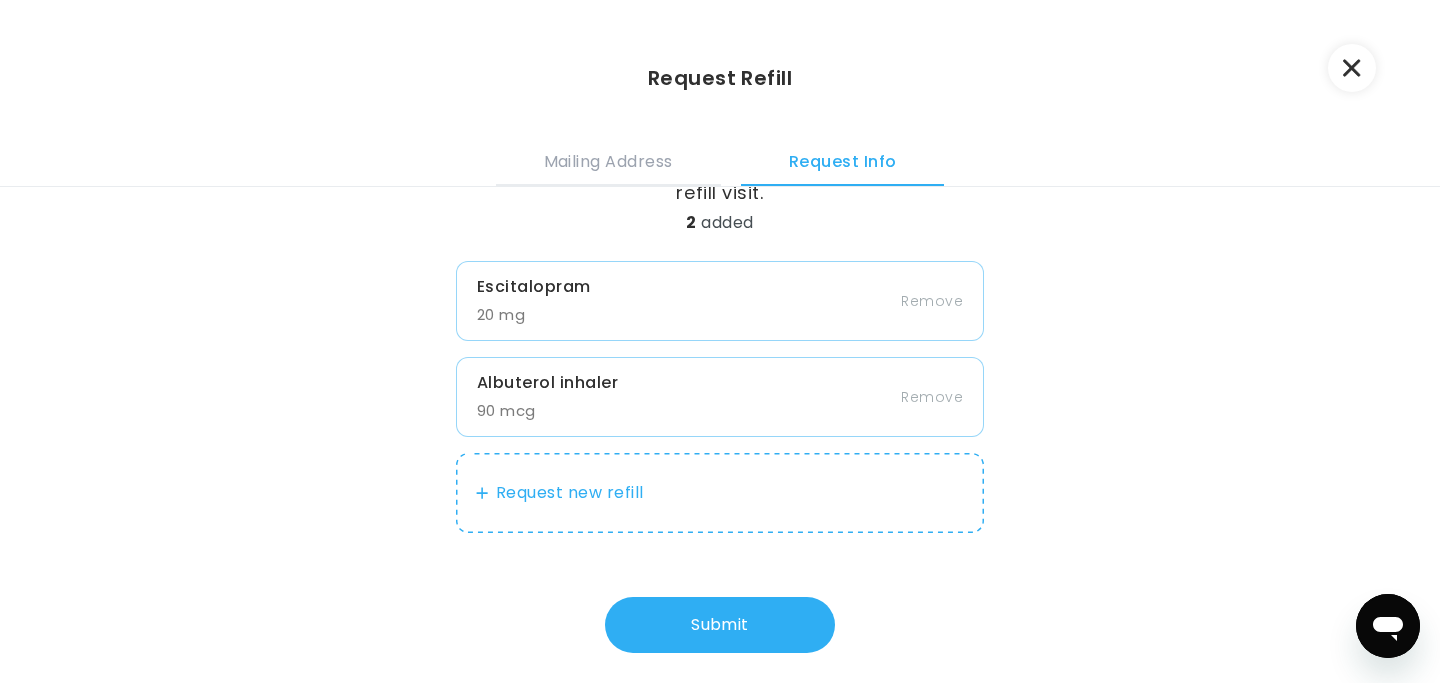scroll, scrollTop: 102, scrollLeft: 0, axis: vertical 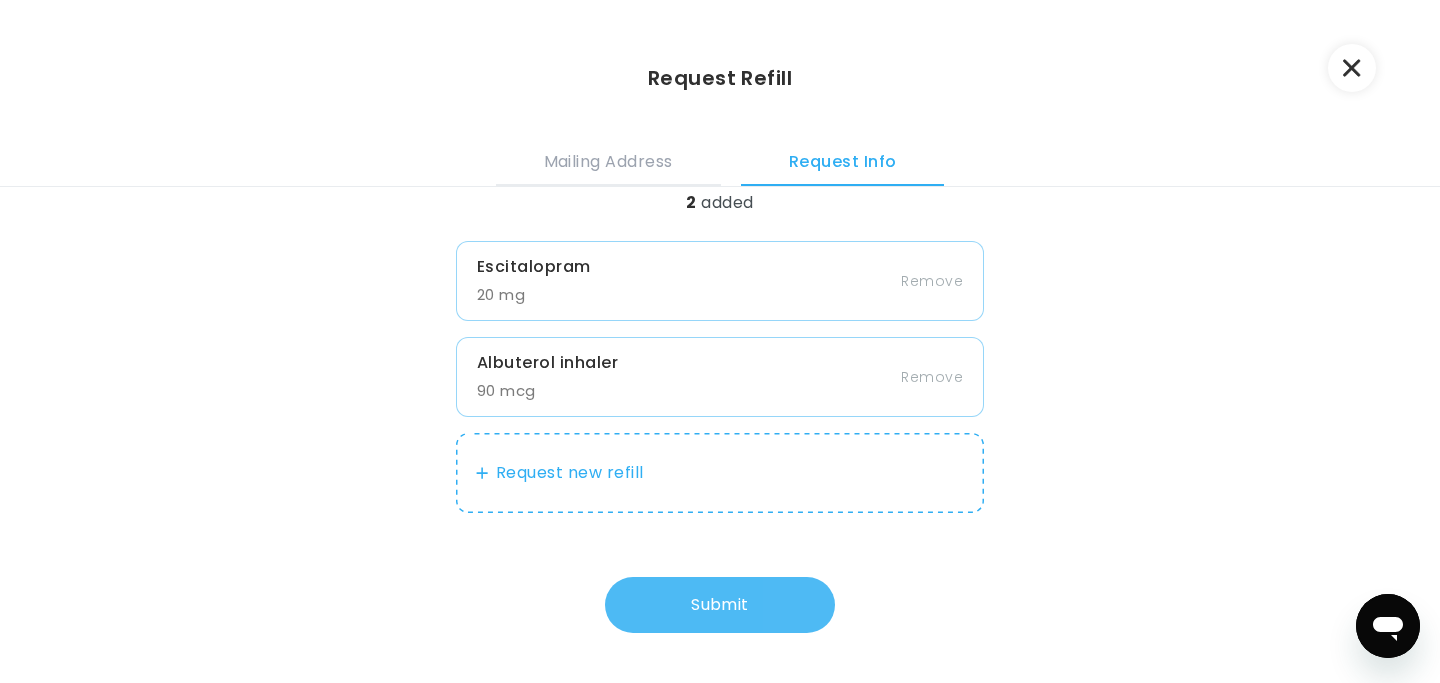 click on "Submit" at bounding box center (720, 605) 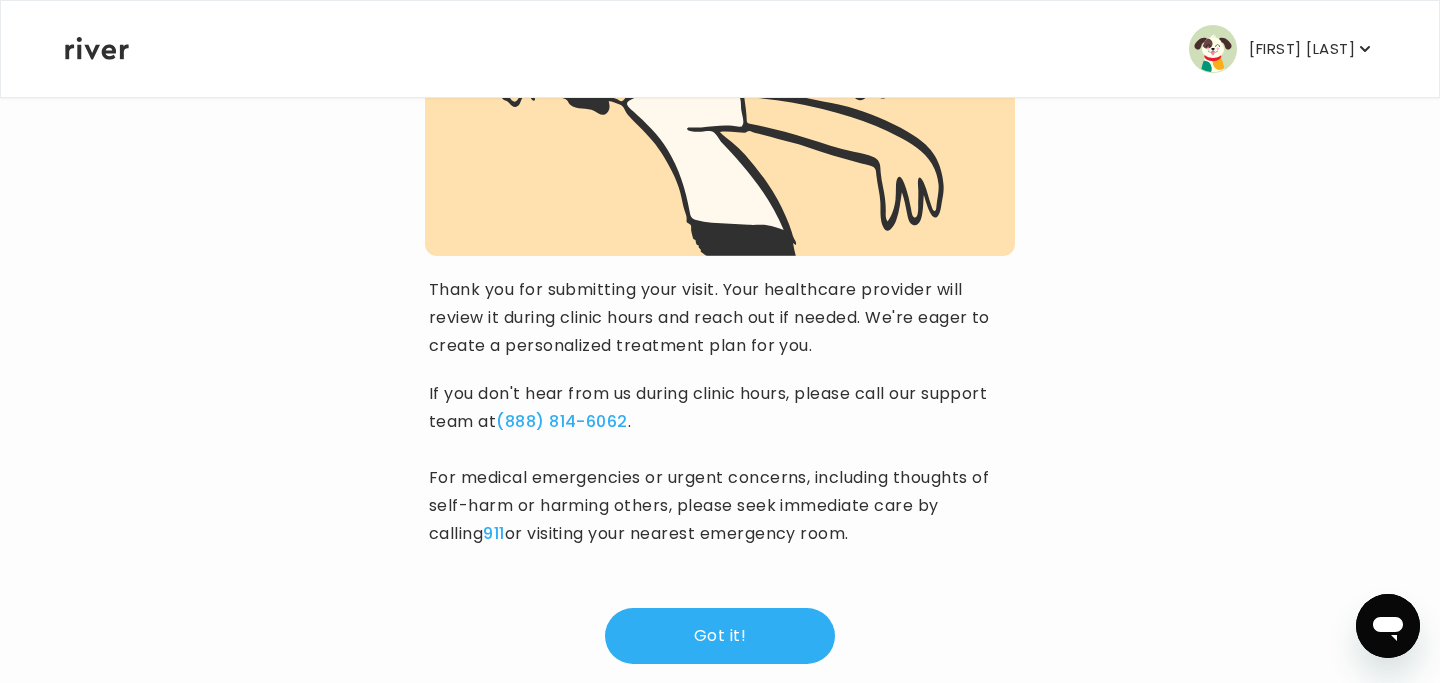 scroll, scrollTop: 291, scrollLeft: 0, axis: vertical 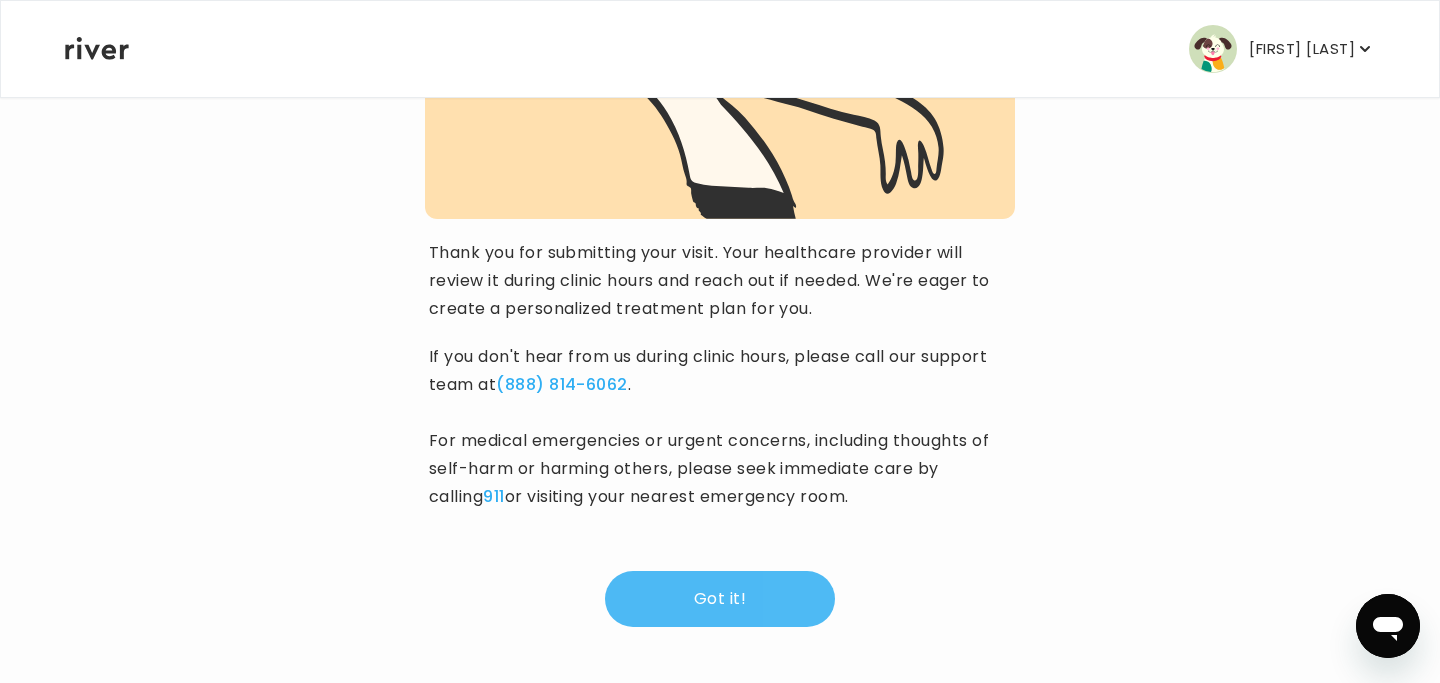 click on "Got it!" at bounding box center (720, 599) 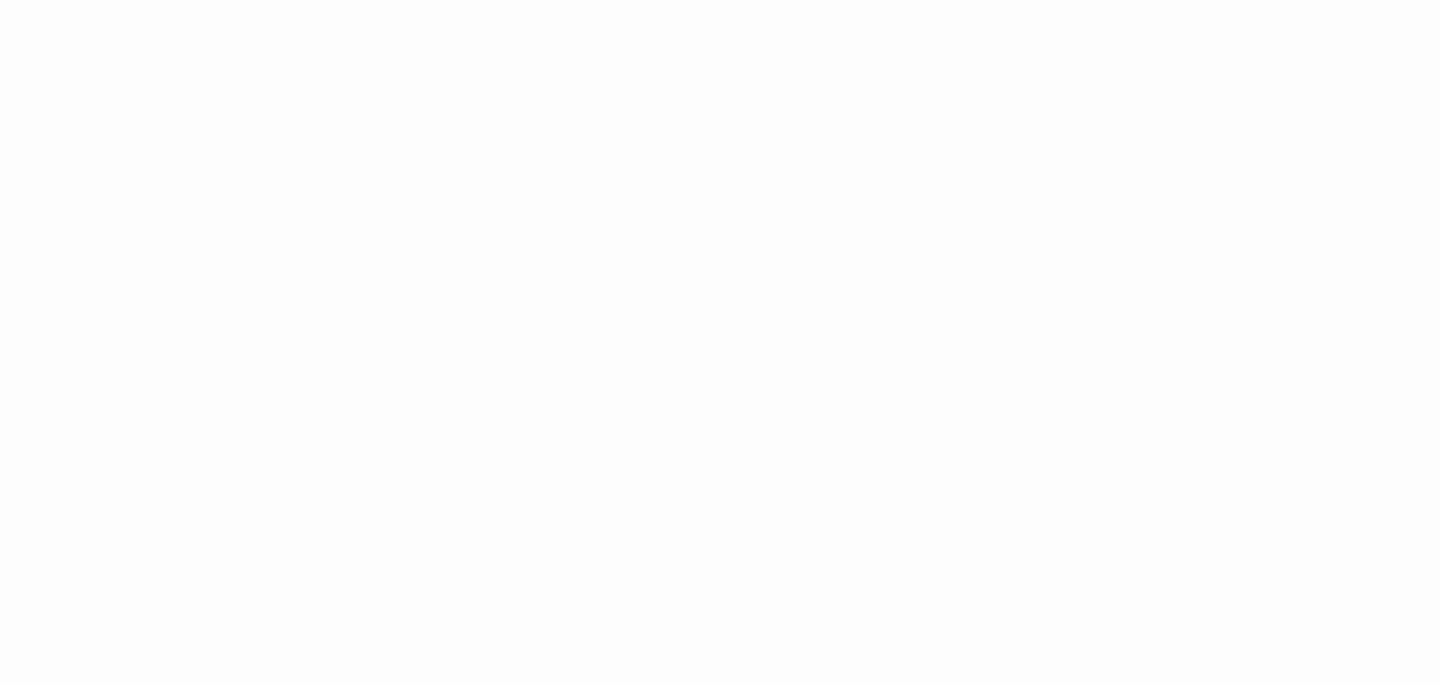 scroll, scrollTop: 0, scrollLeft: 0, axis: both 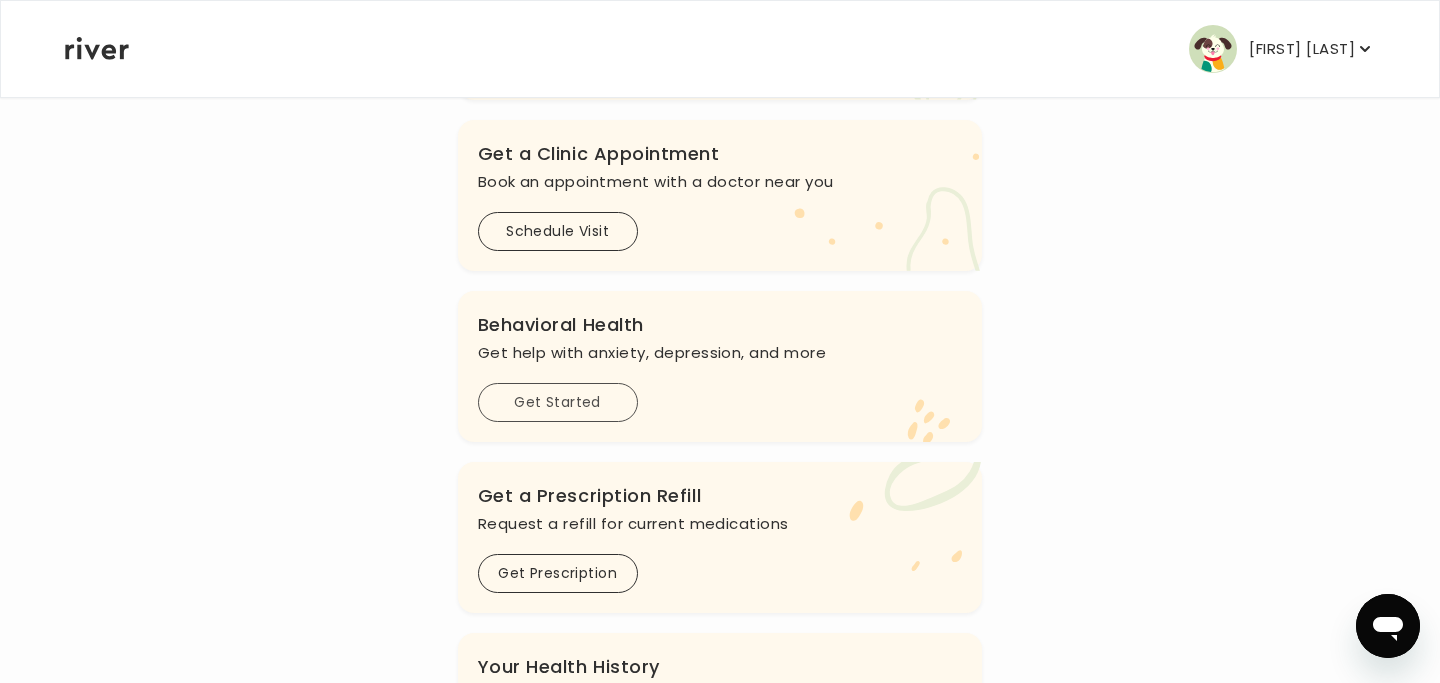 click on "Get Started" at bounding box center [558, 402] 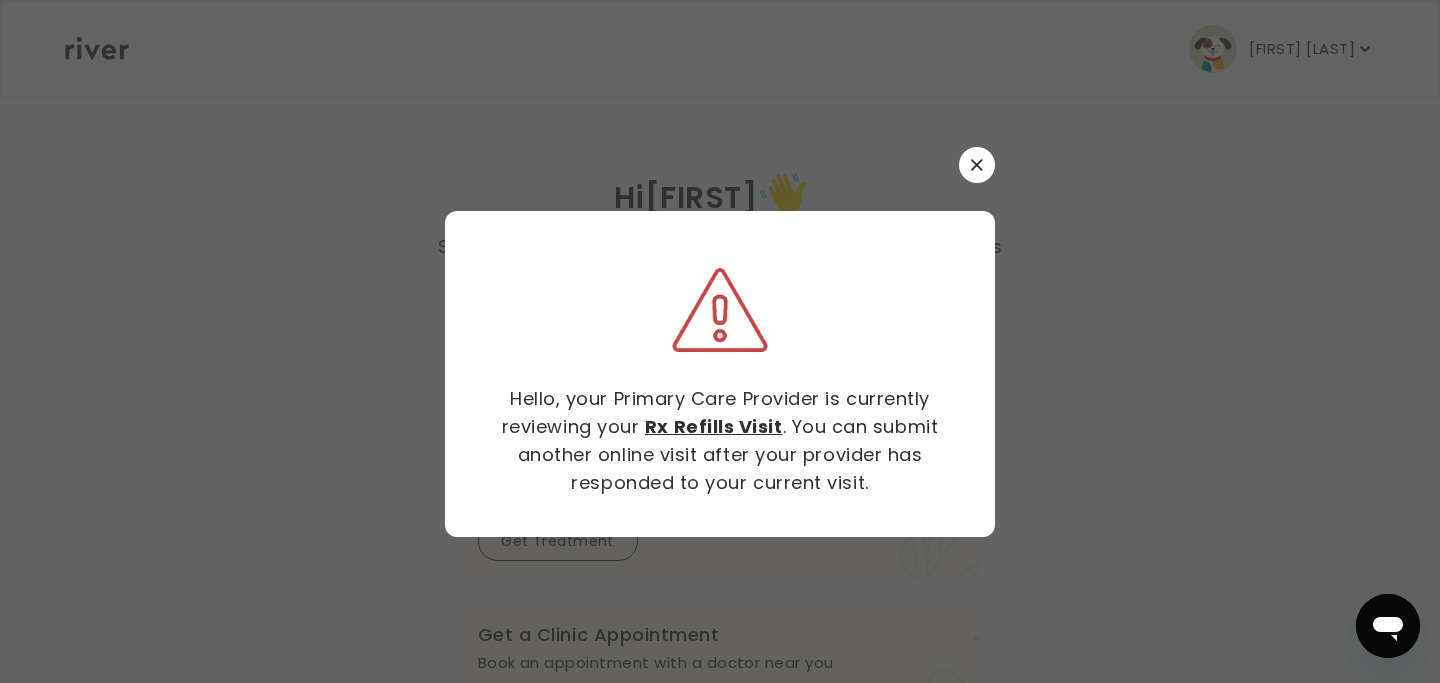 scroll, scrollTop: 0, scrollLeft: 0, axis: both 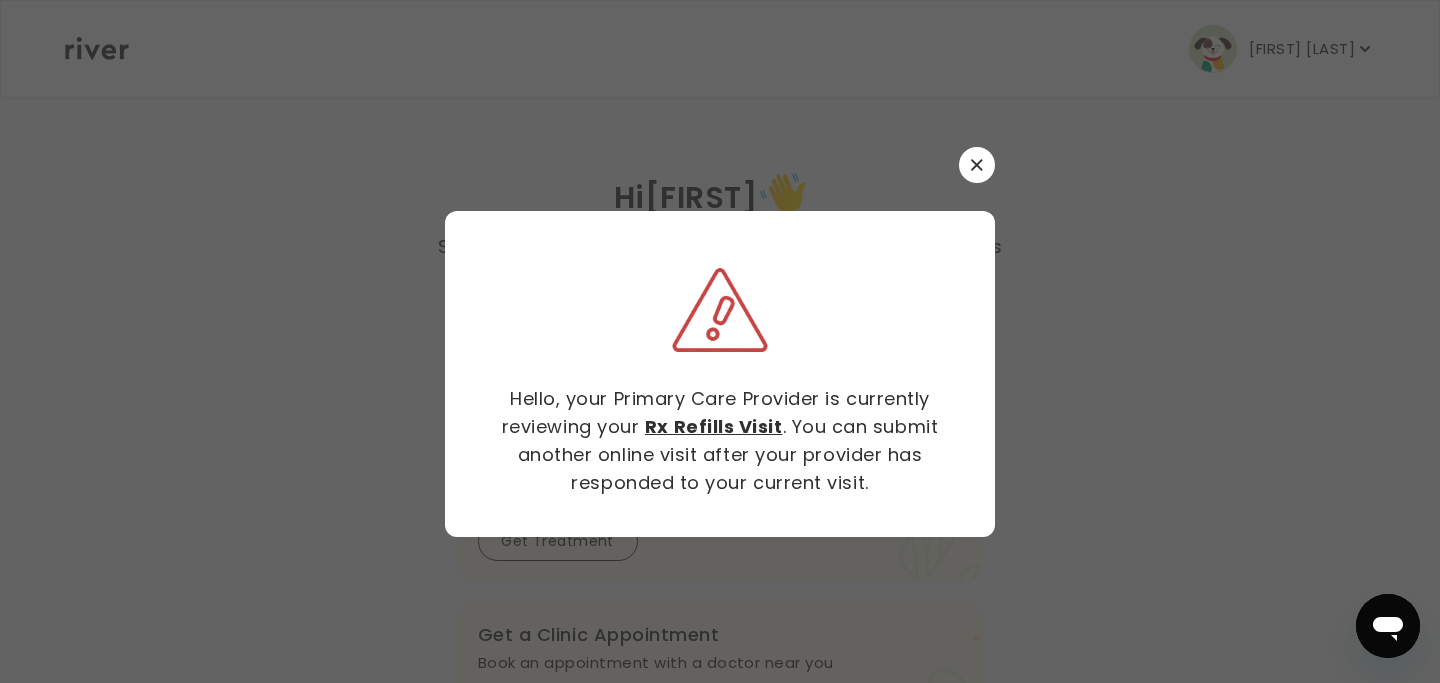 click at bounding box center [977, 165] 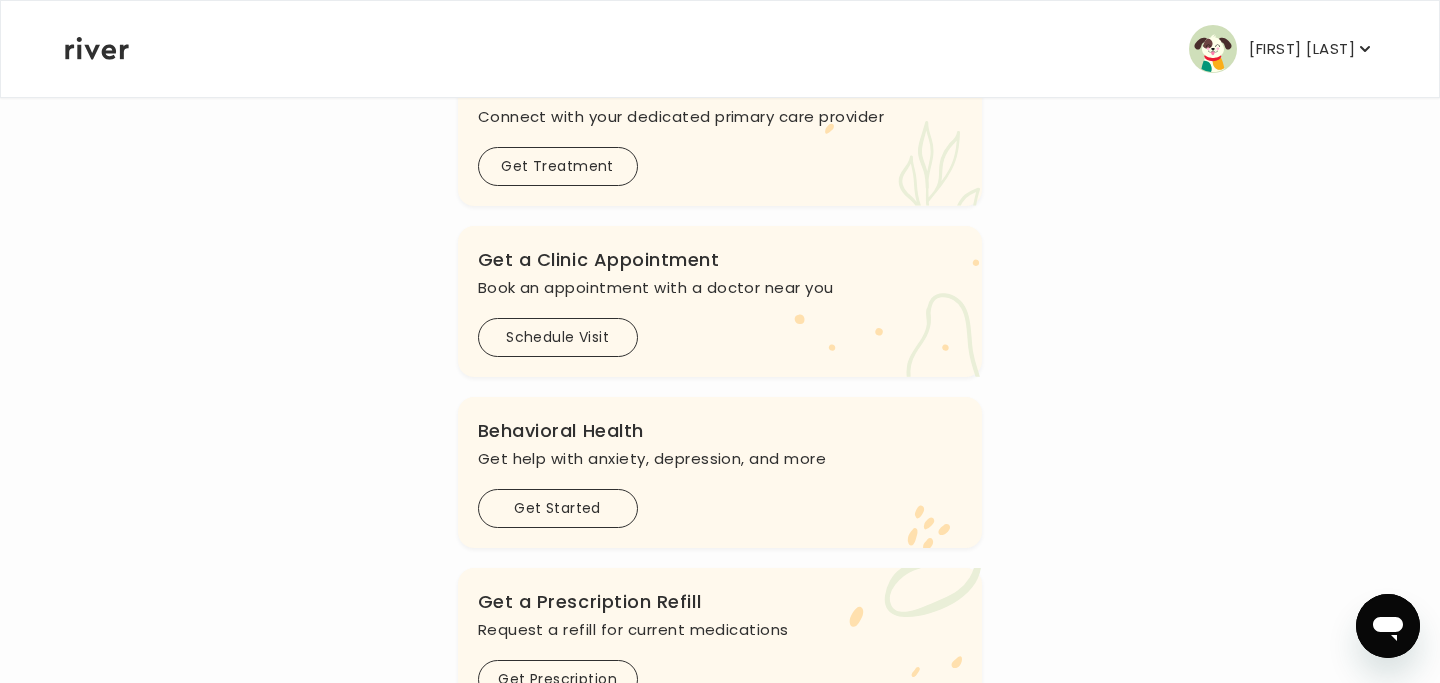 scroll, scrollTop: 0, scrollLeft: 0, axis: both 